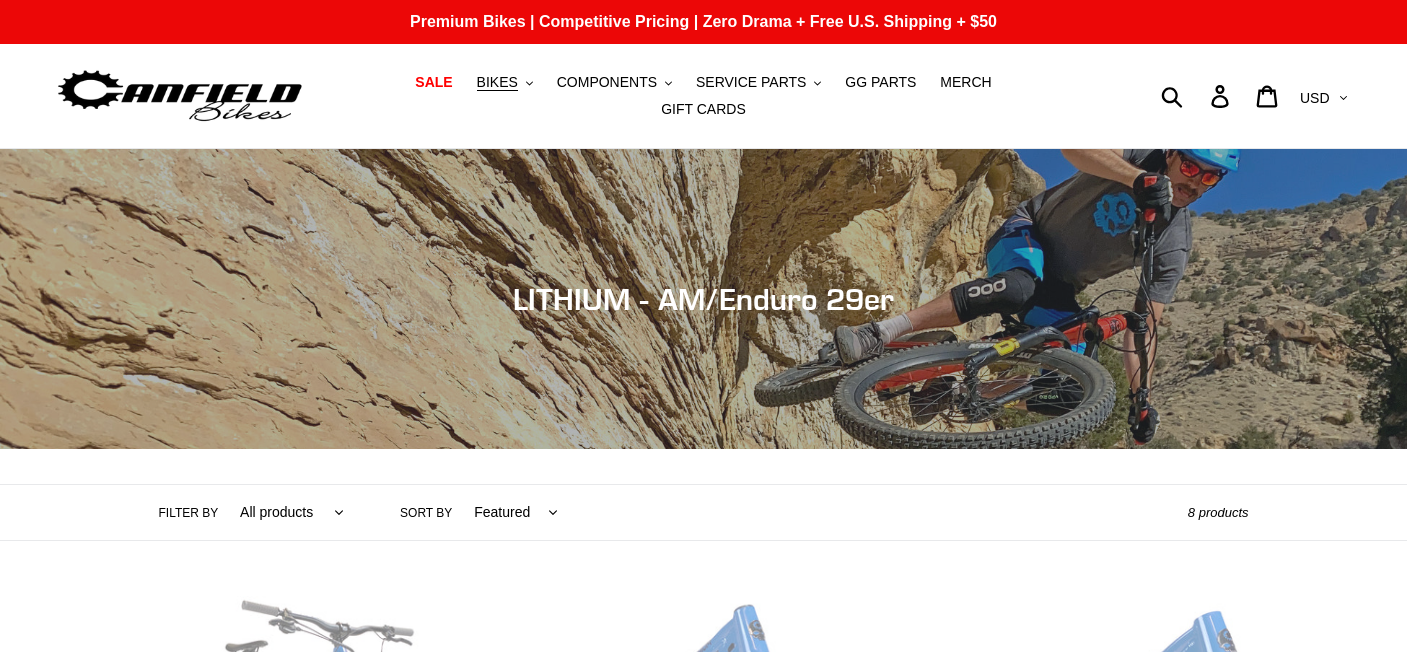 scroll, scrollTop: 877, scrollLeft: 0, axis: vertical 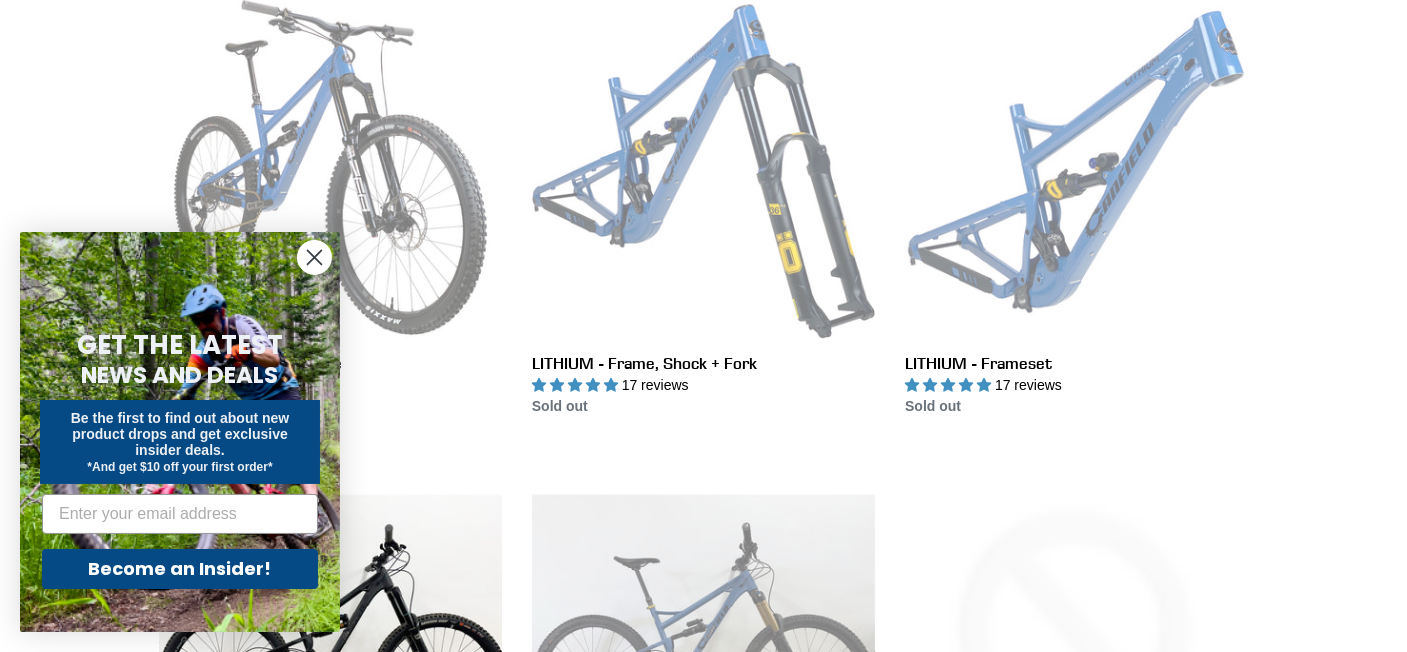 click 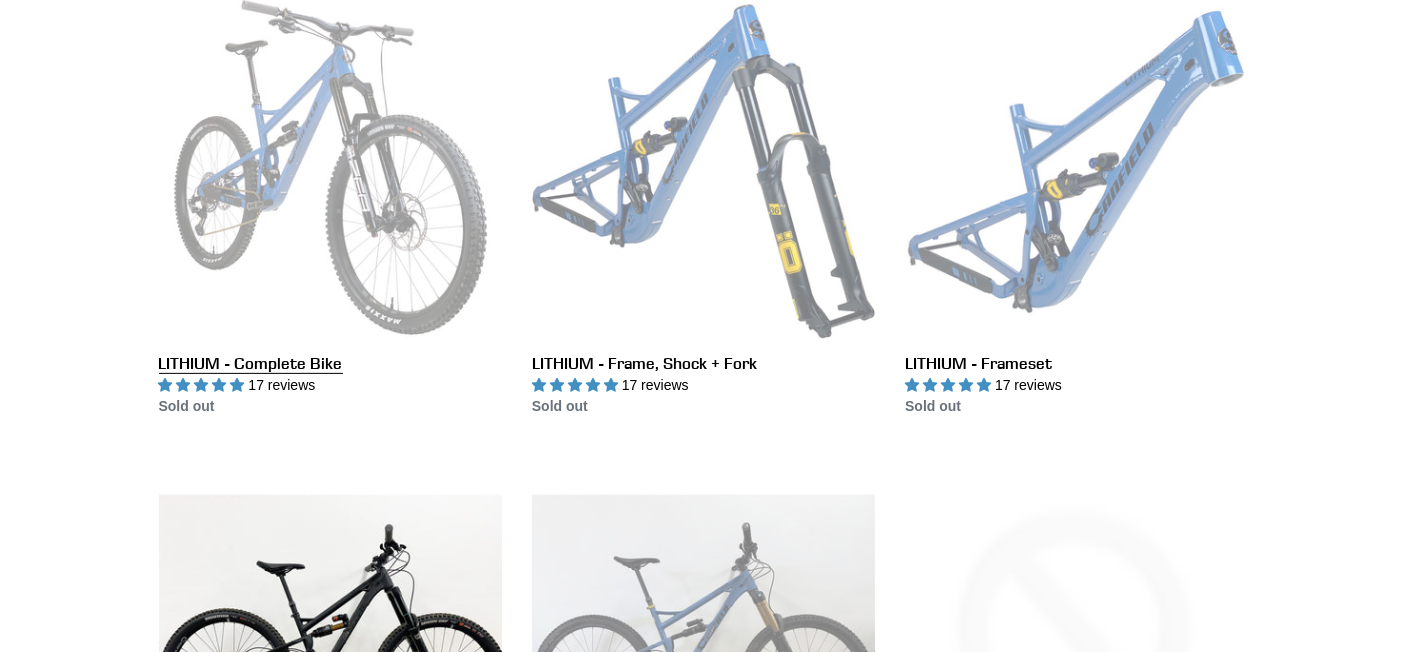 click on "LITHIUM - Complete Bike" at bounding box center [330, 206] 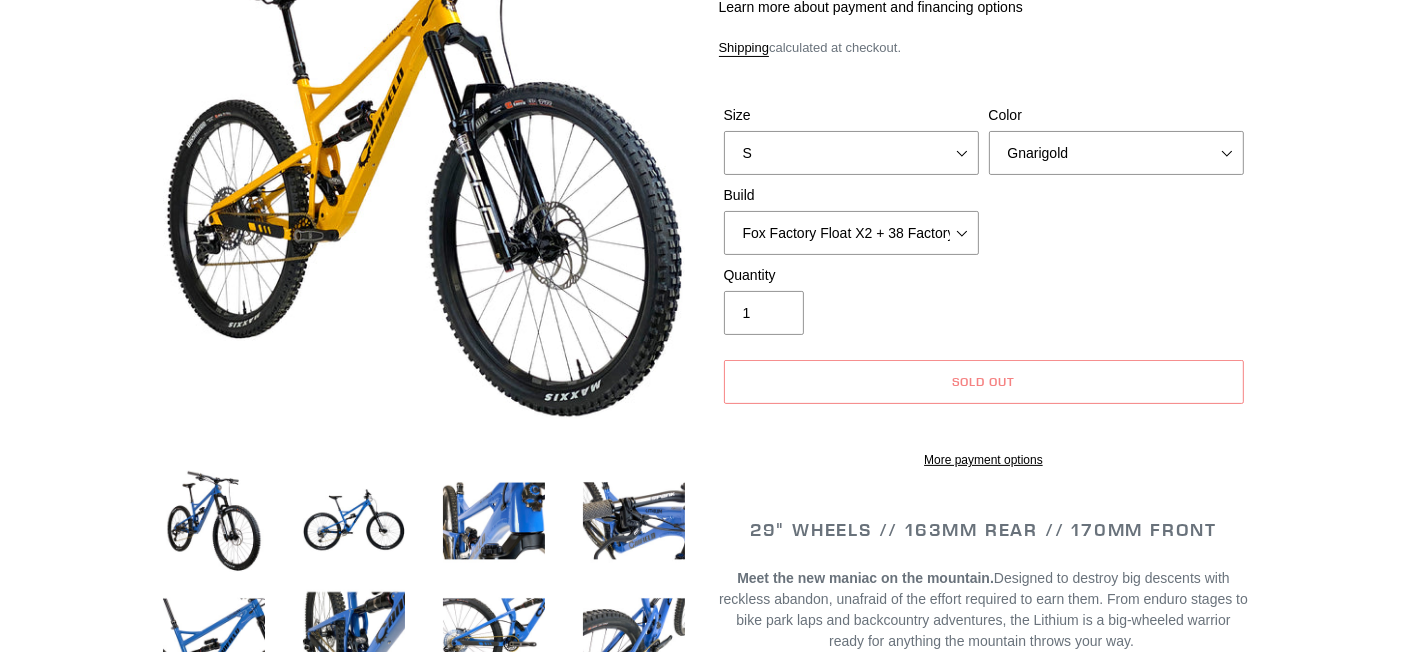 scroll, scrollTop: 300, scrollLeft: 0, axis: vertical 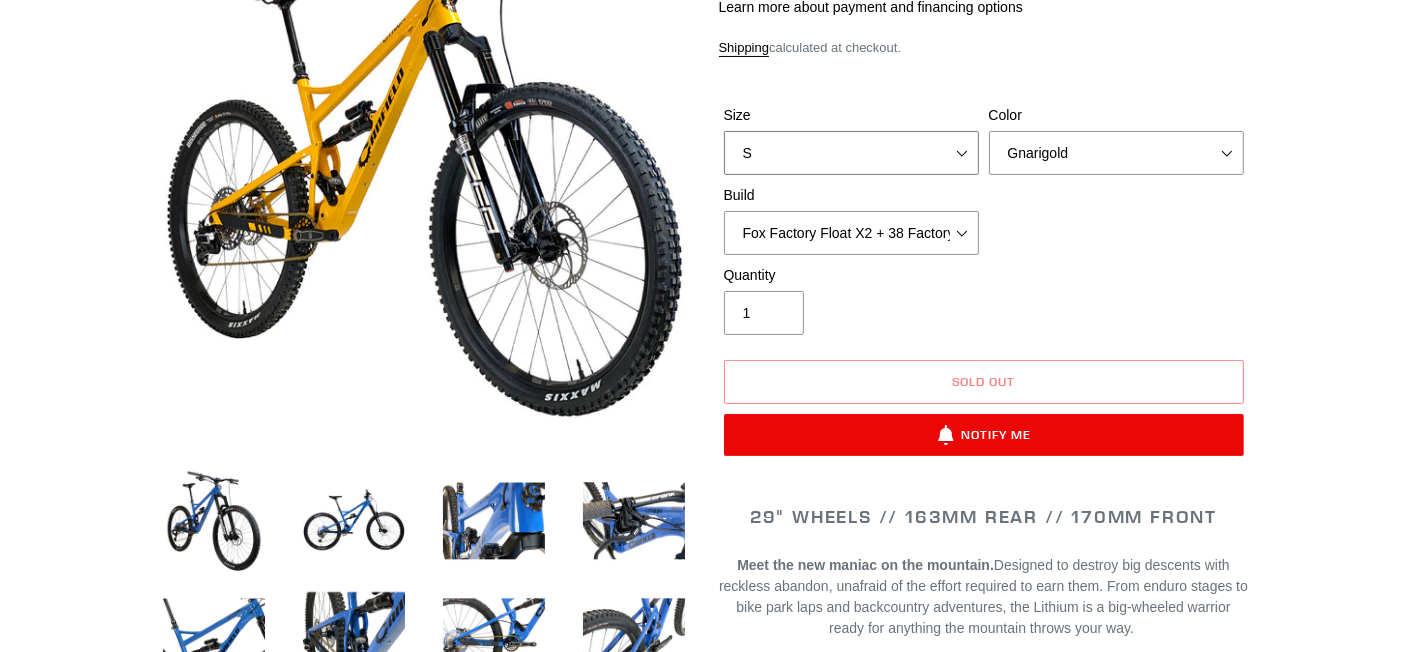 click on "S
M
L
XL" at bounding box center [851, 153] 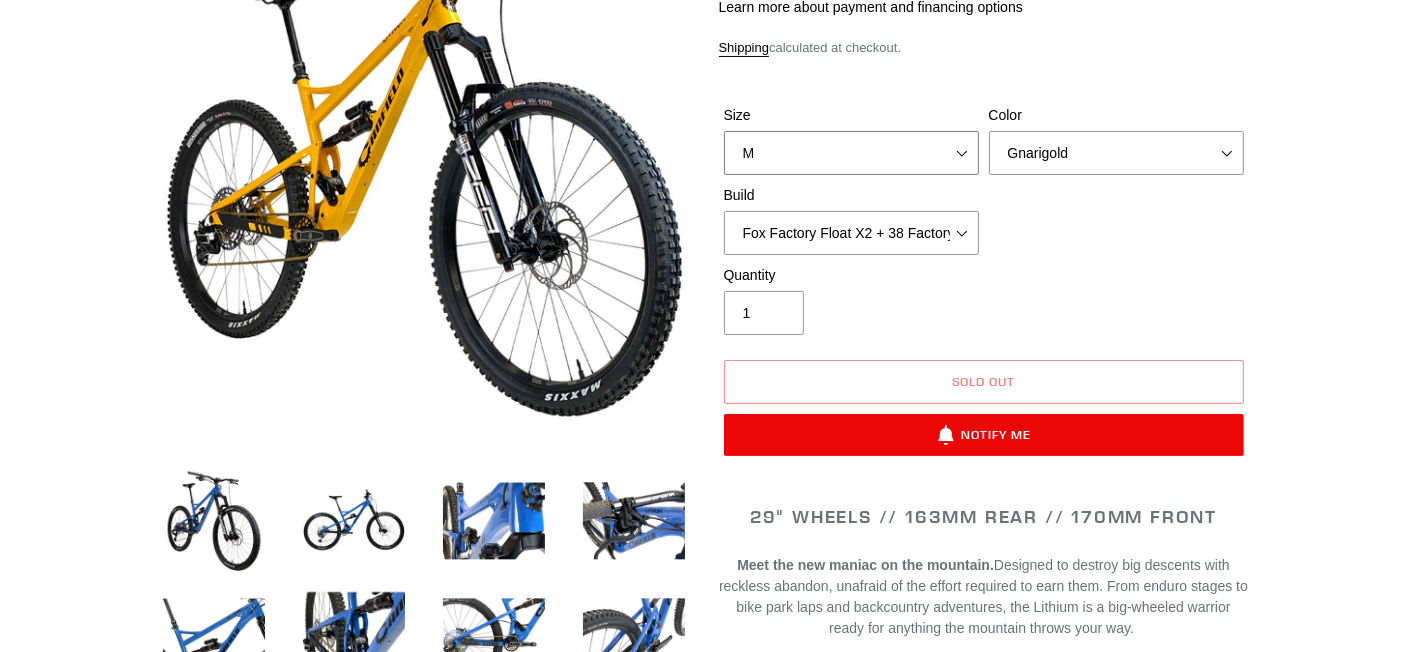 click on "S
M
L
XL" at bounding box center [851, 153] 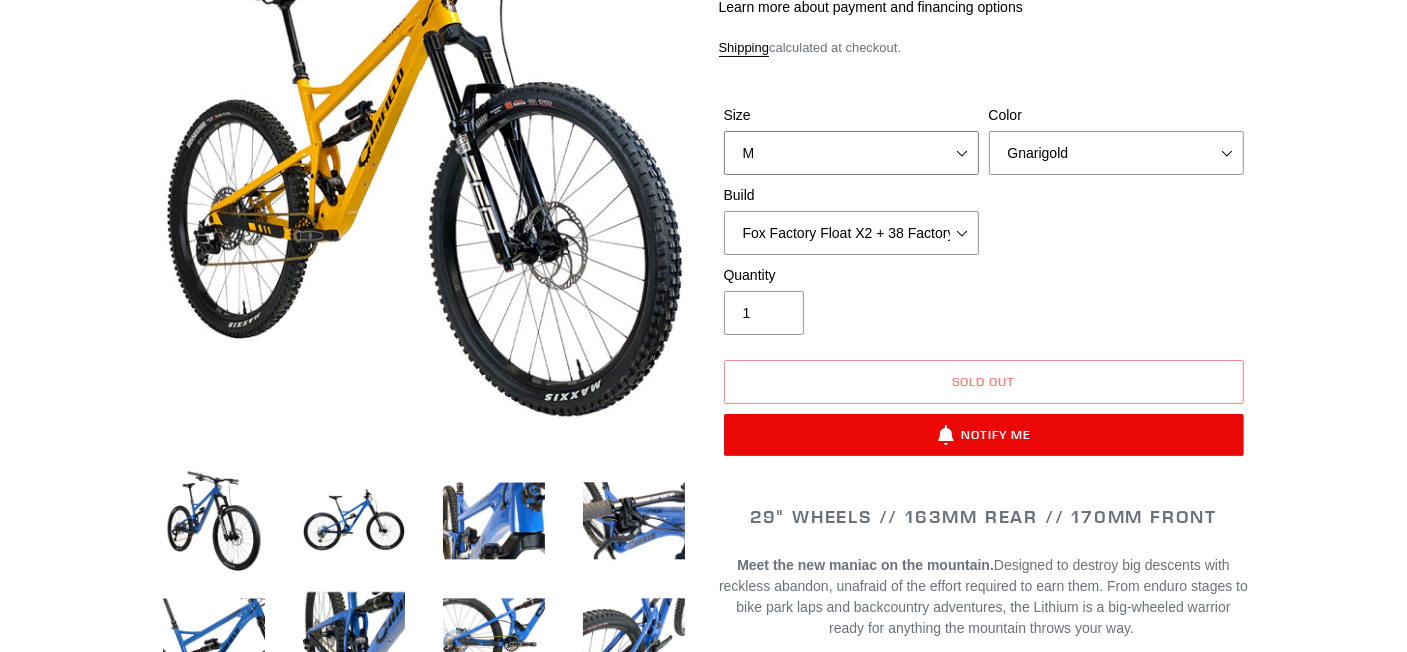 drag, startPoint x: 898, startPoint y: 151, endPoint x: 892, endPoint y: 162, distance: 12.529964 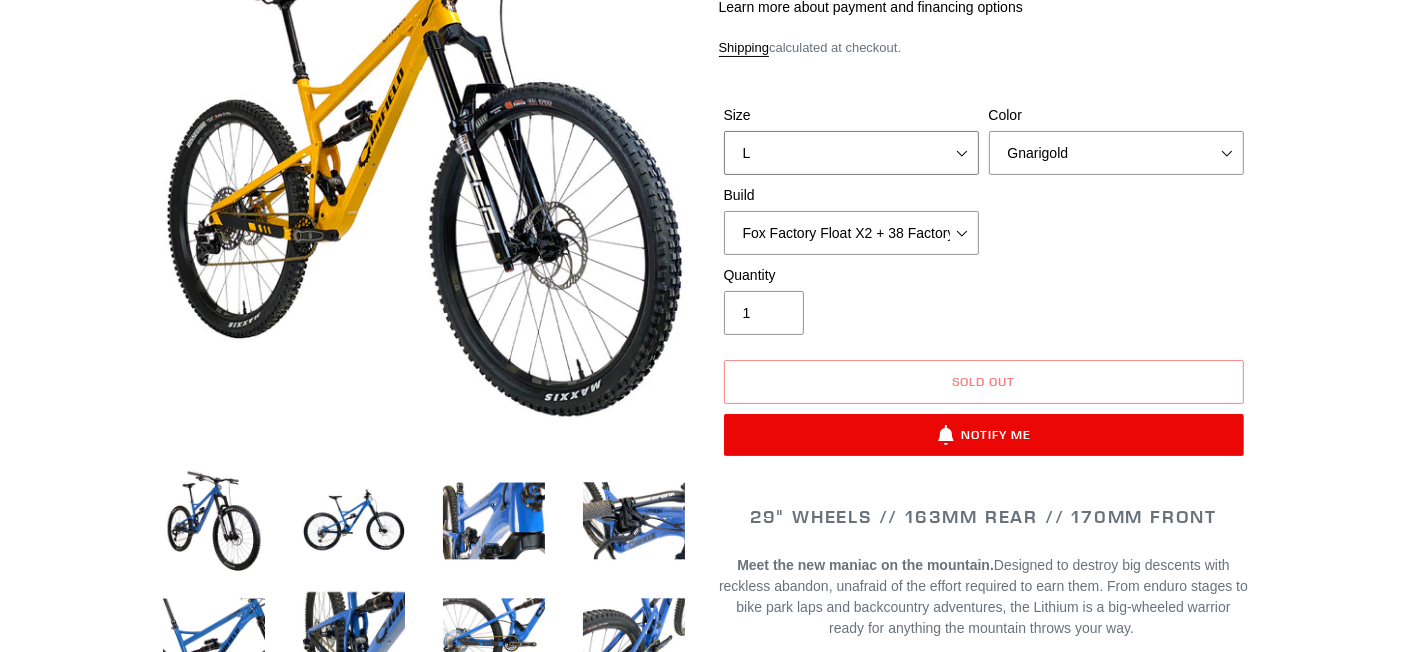 click on "S
M
L
XL" at bounding box center [851, 153] 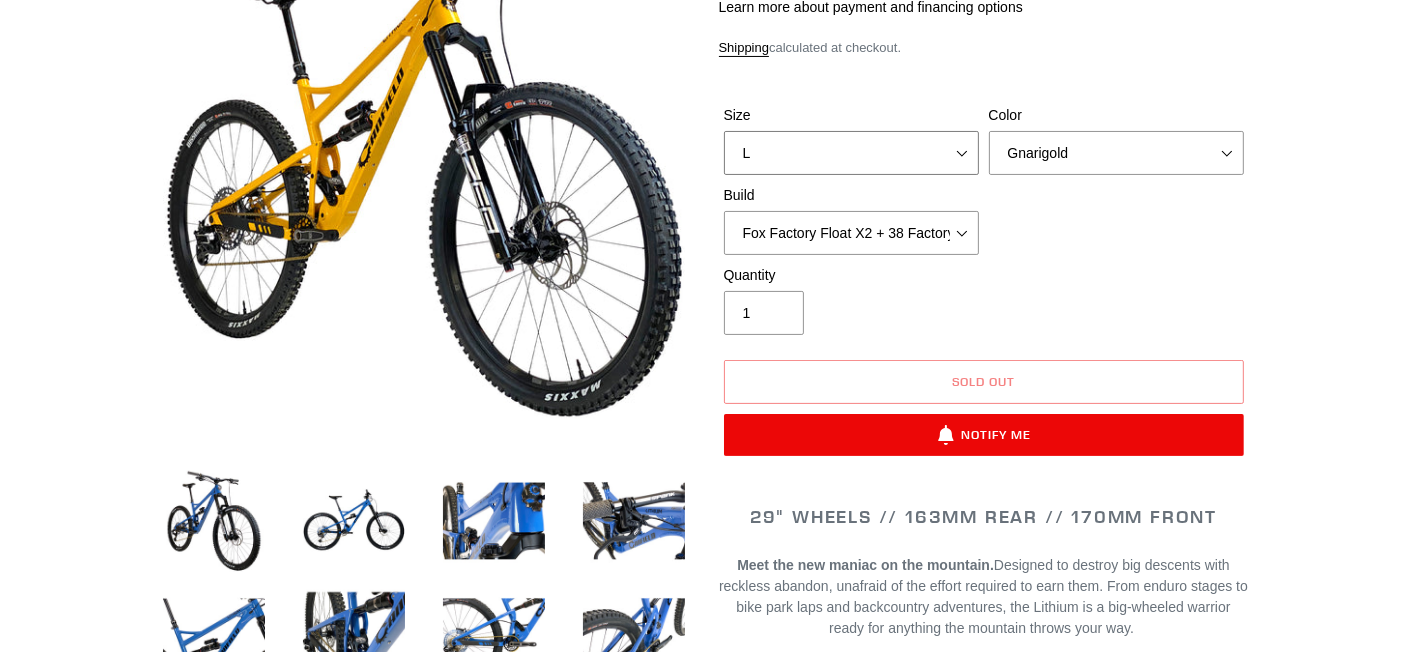 click on "S
M
L
XL" at bounding box center (851, 153) 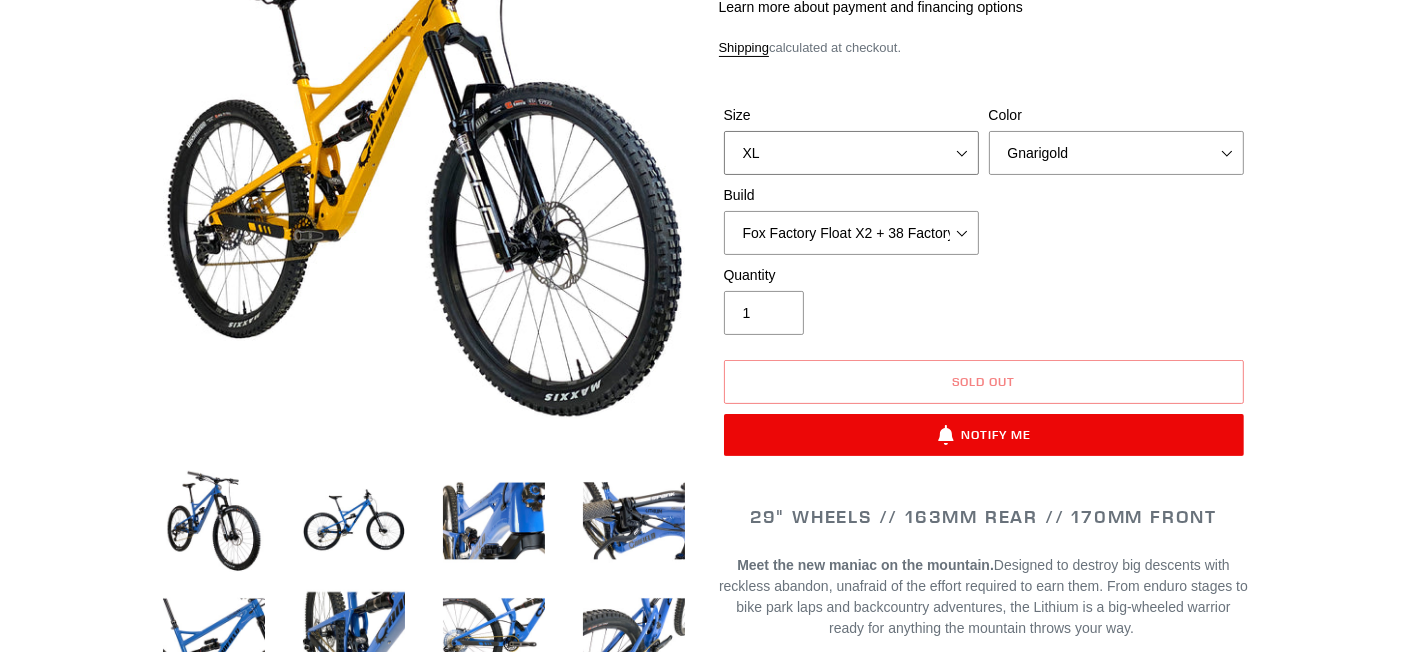 click on "S
M
L
XL" at bounding box center (851, 153) 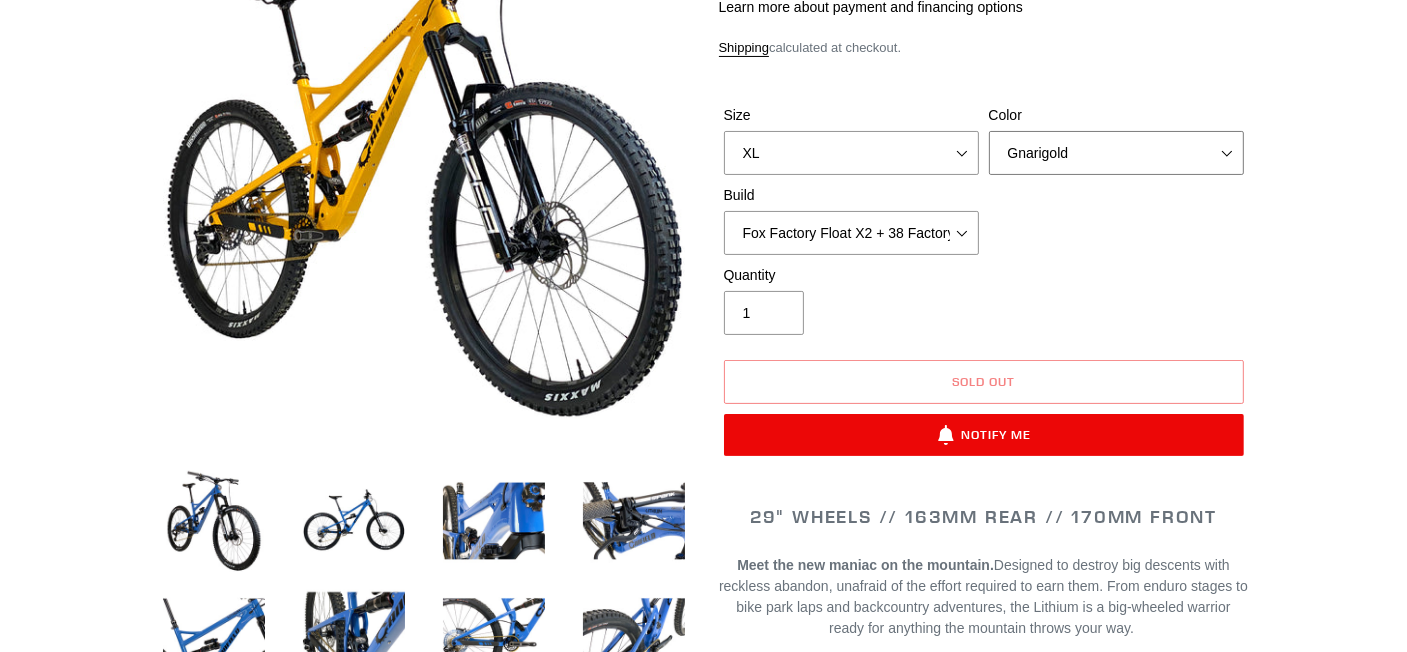 click on "Gnarigold
Blue Velvet
Stealth Black" at bounding box center [1116, 153] 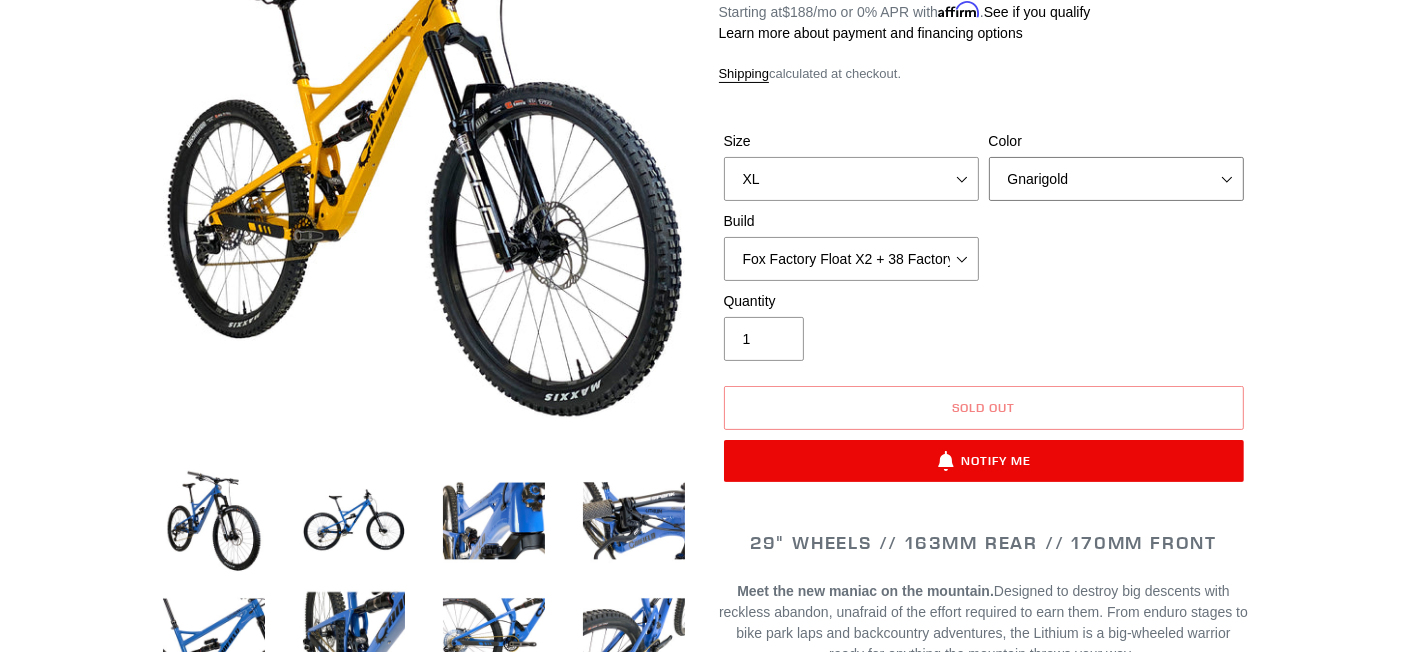 select on "Blue Velvet" 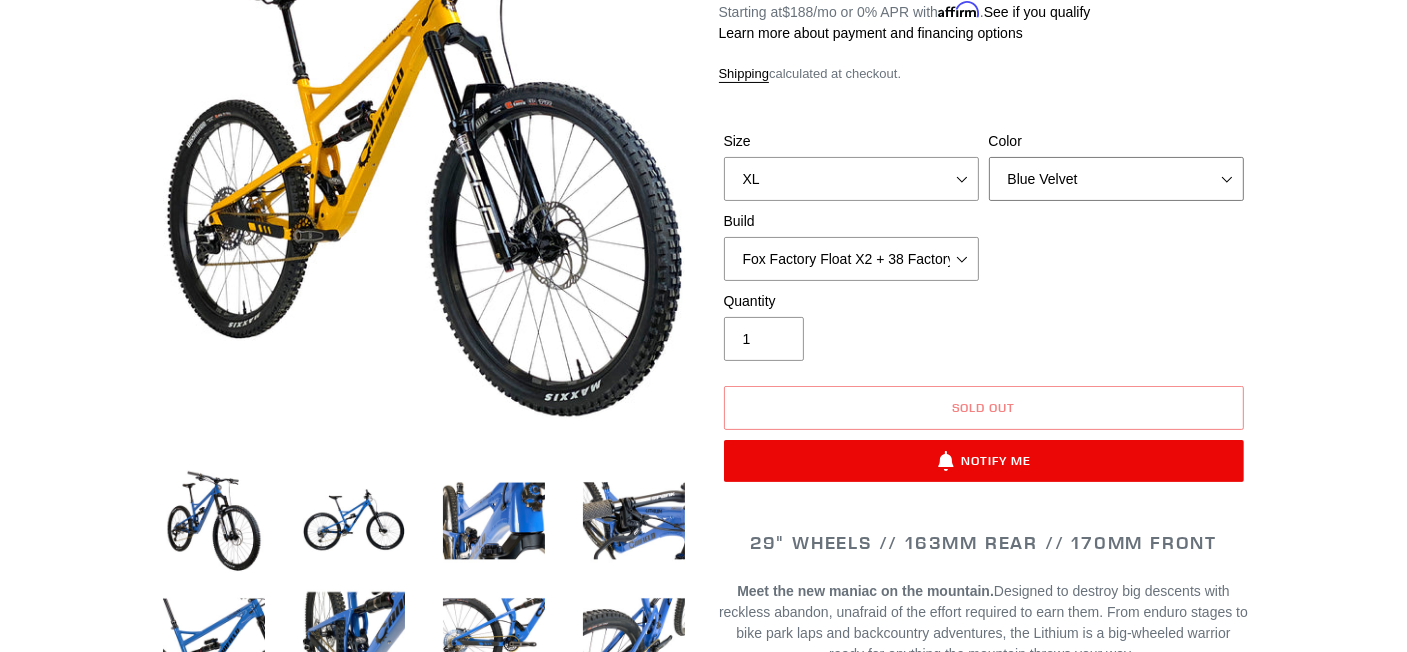 click on "Gnarigold
Blue Velvet
Stealth Black" at bounding box center [1116, 179] 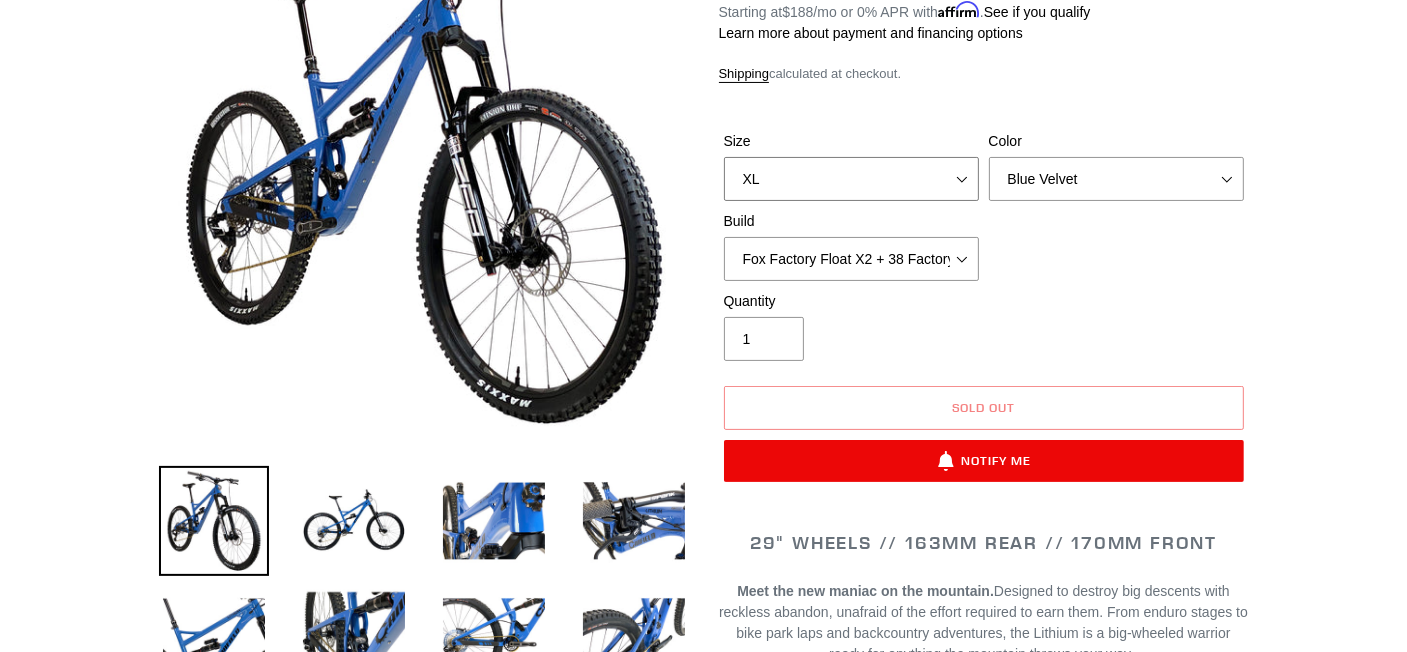 click on "S
M
L
XL" at bounding box center [851, 179] 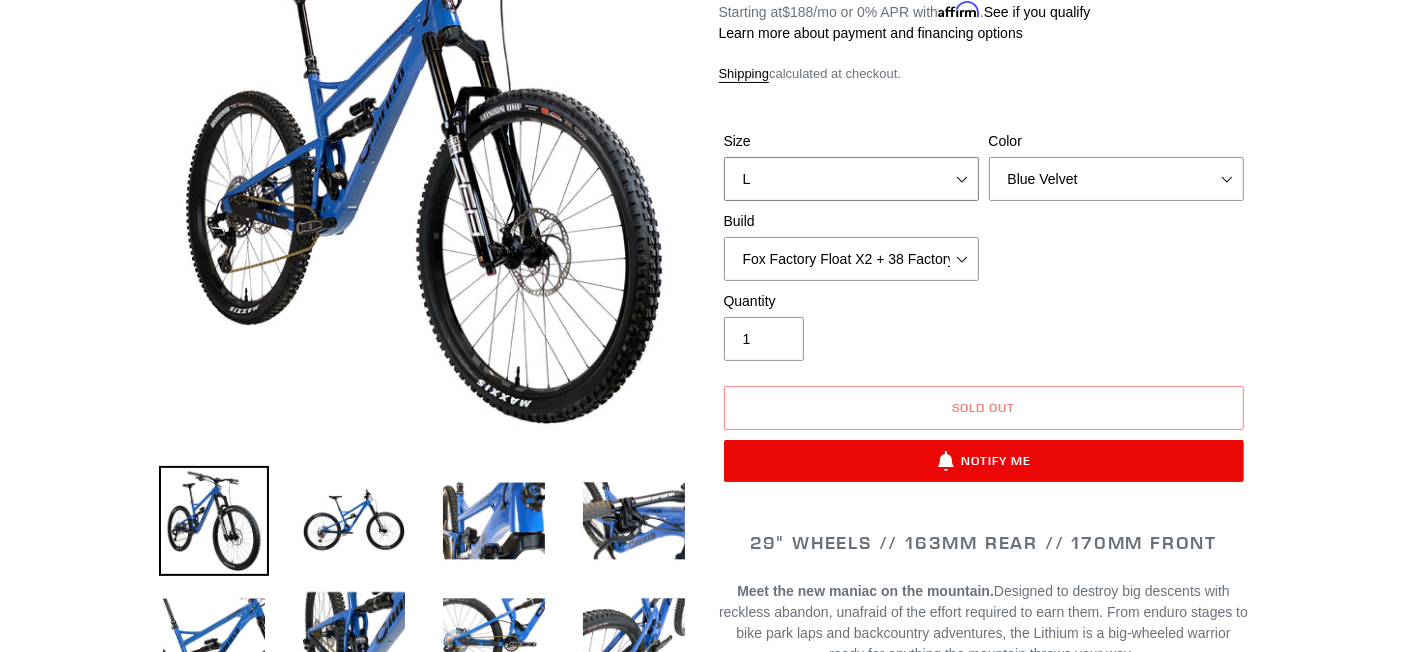 click on "S
M
L
XL" at bounding box center (851, 179) 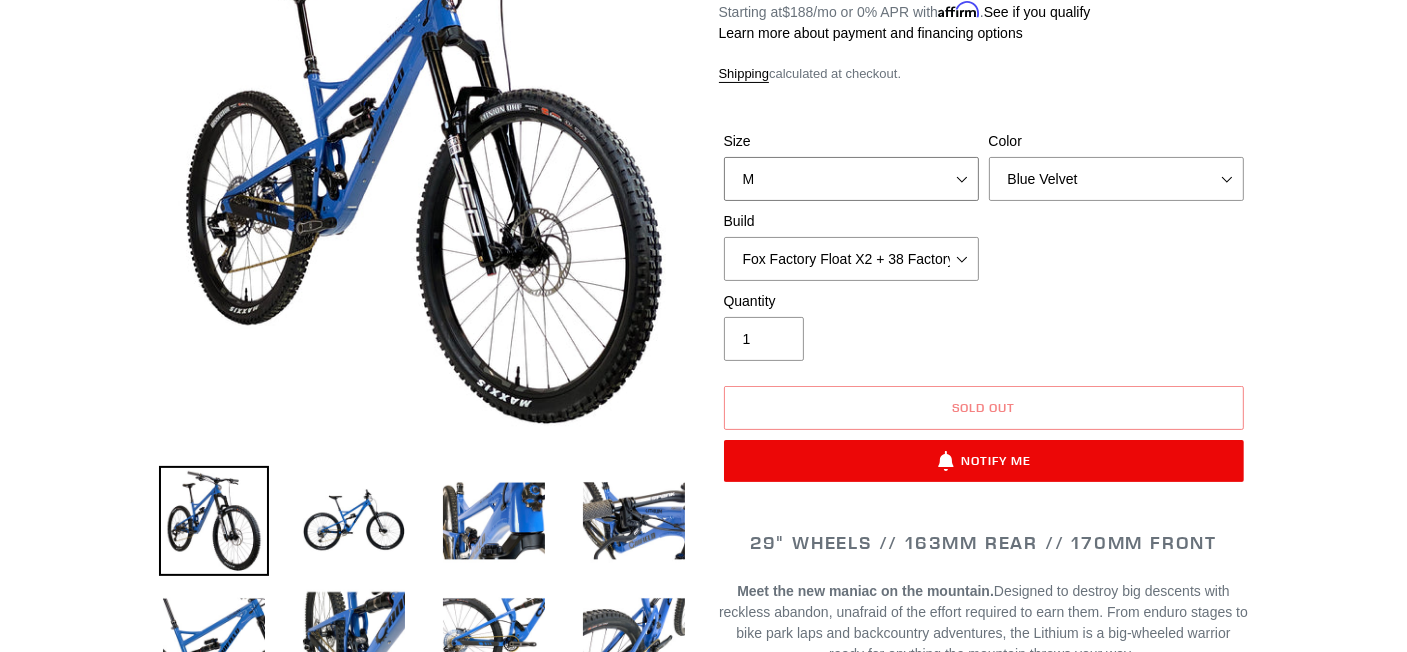 click on "S
M
L
XL" at bounding box center (851, 179) 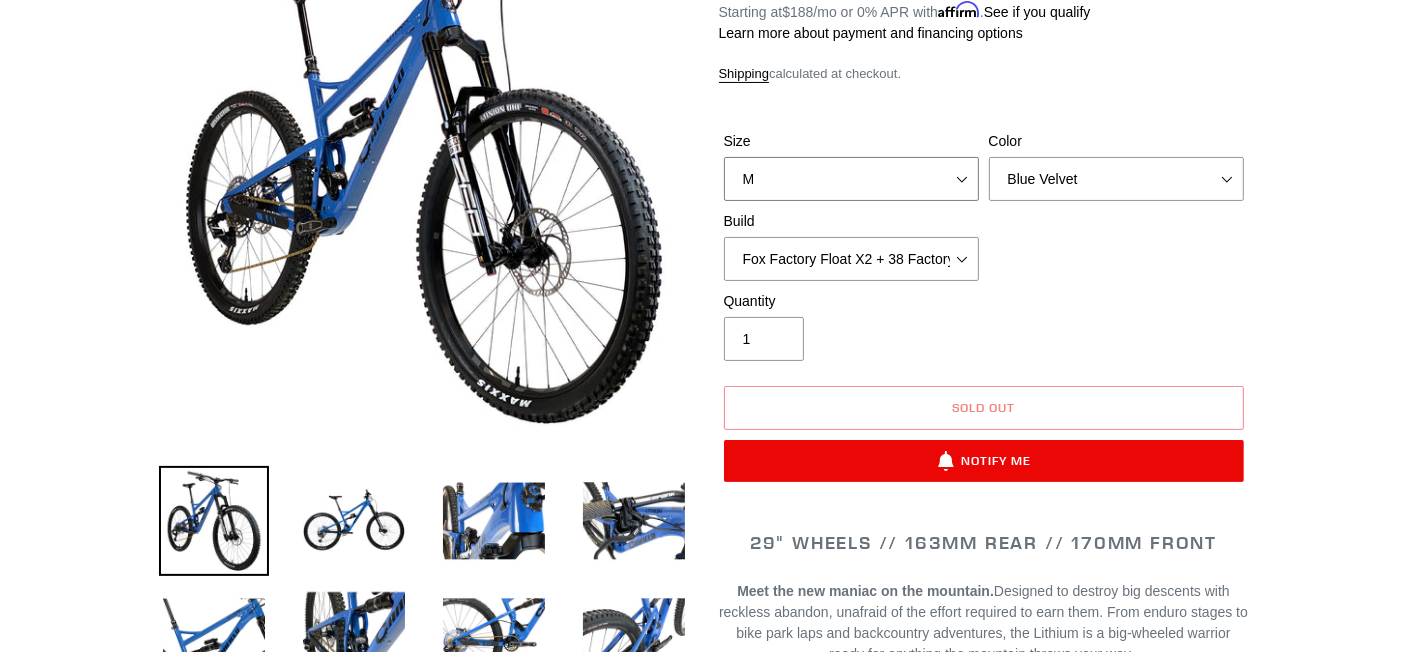 click on "S
M
L
XL" at bounding box center (851, 179) 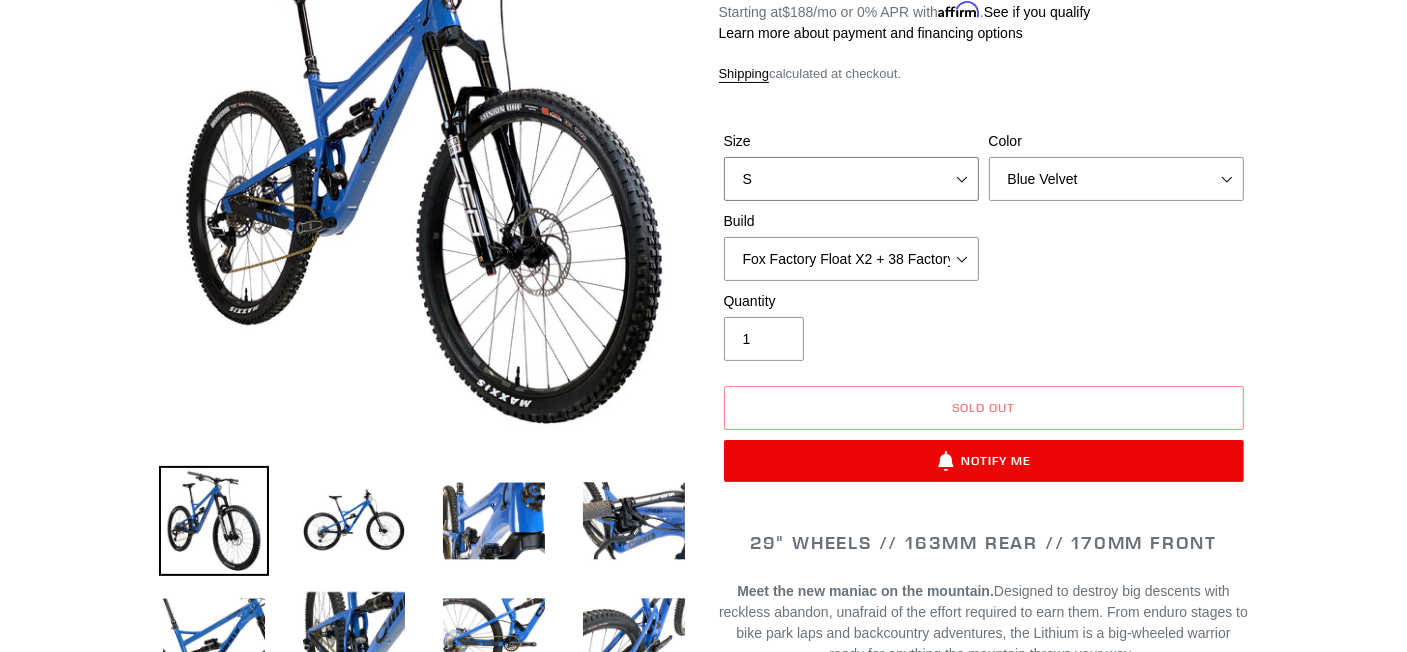 click on "S
M
L
XL" at bounding box center (851, 179) 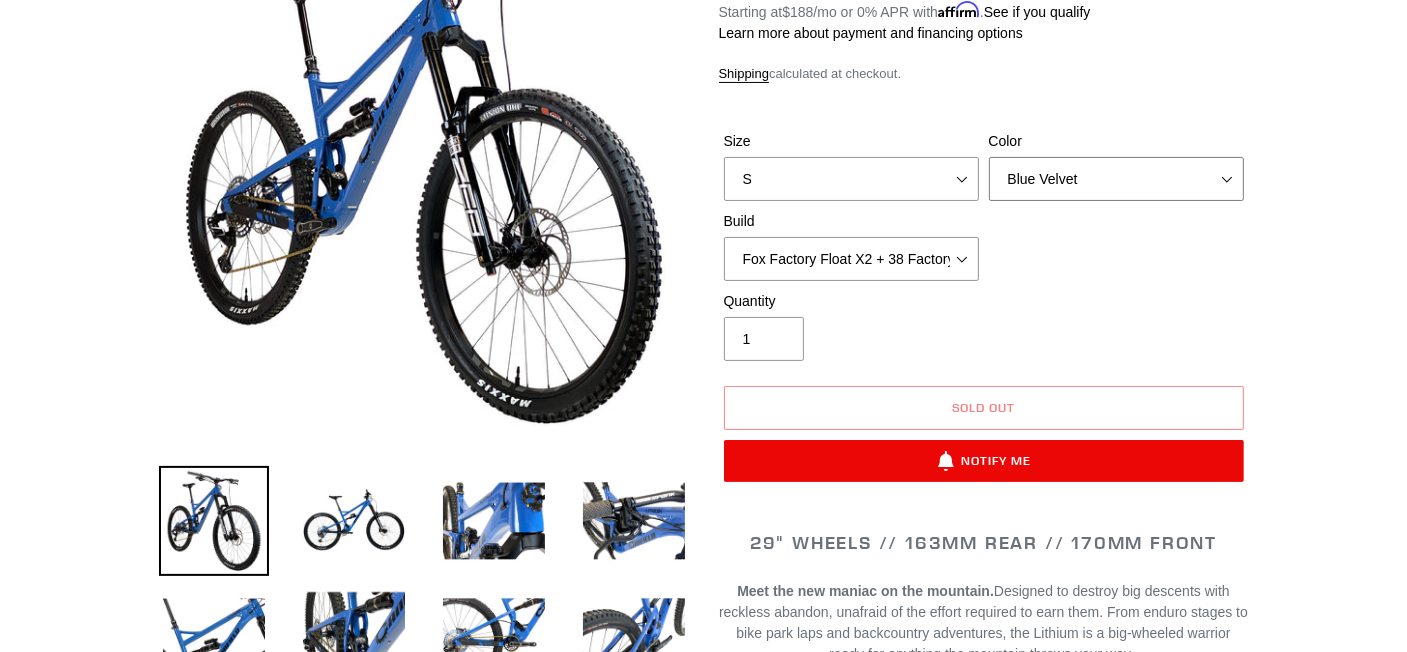 drag, startPoint x: 1140, startPoint y: 158, endPoint x: 1135, endPoint y: 167, distance: 10.29563 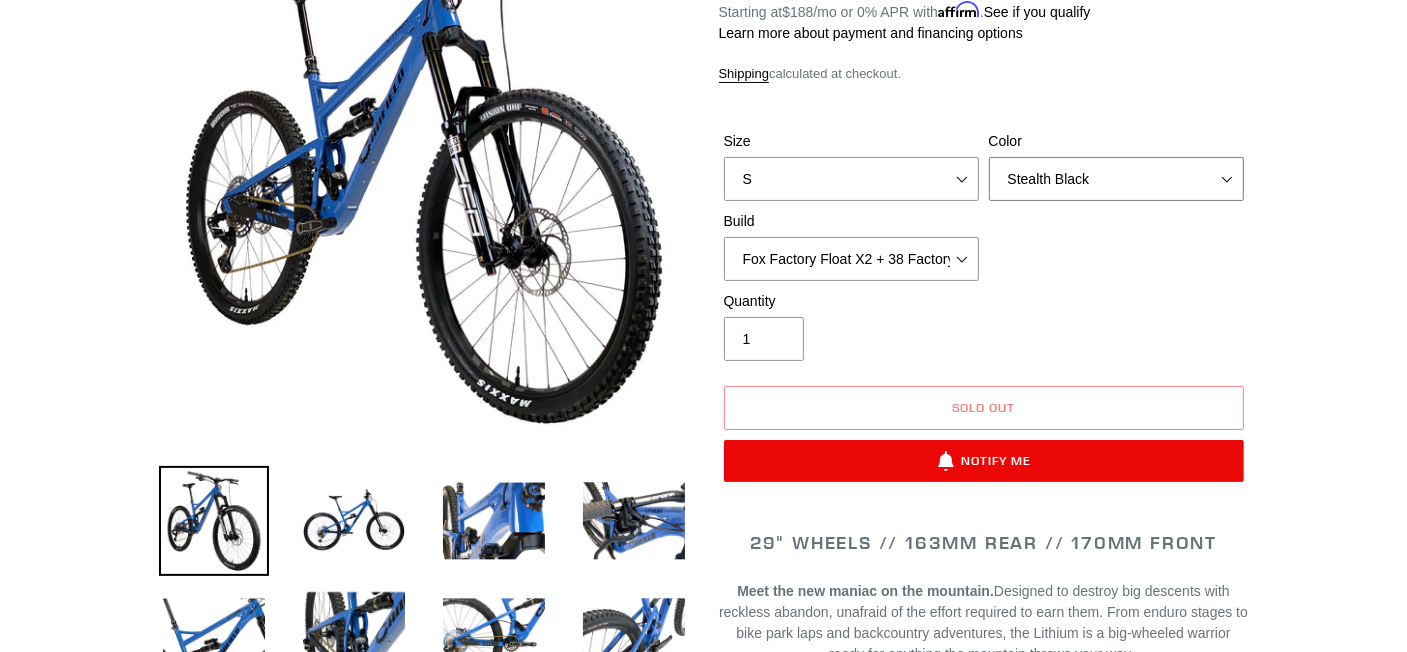 click on "Gnarigold
Blue Velvet
Stealth Black" at bounding box center [1116, 179] 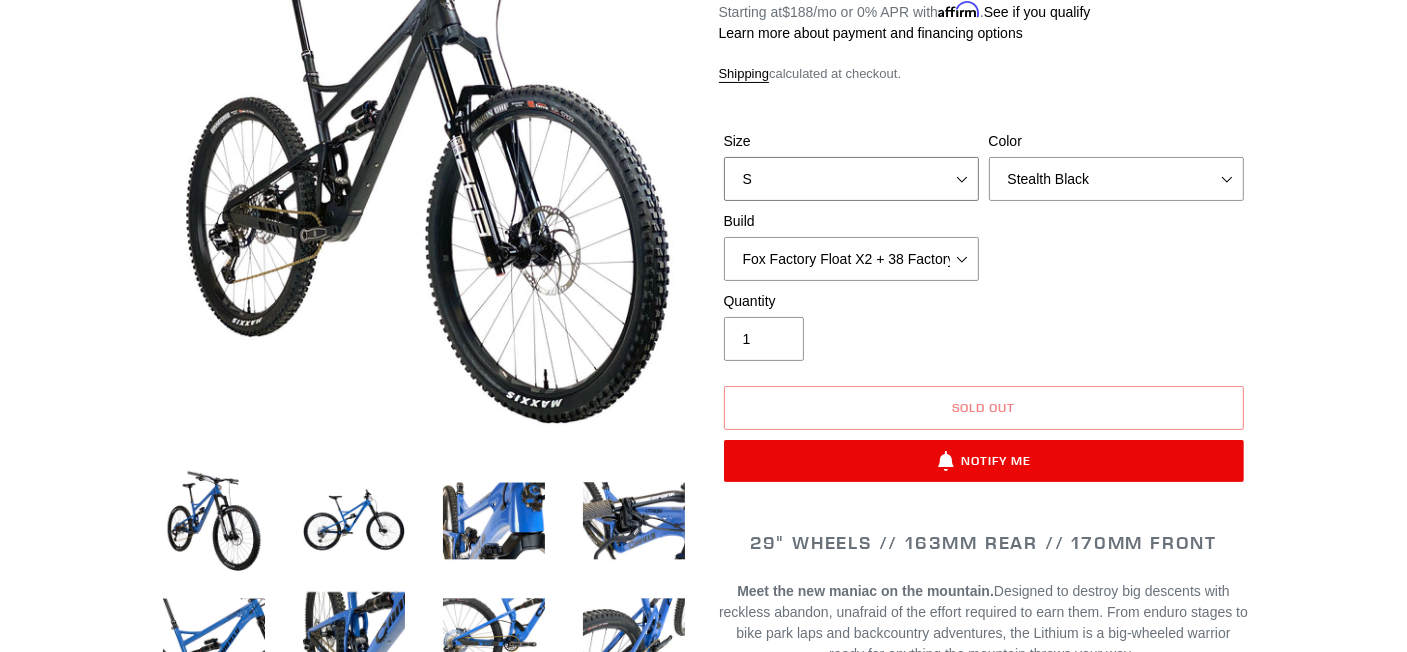click on "S
M
L
XL" at bounding box center [851, 179] 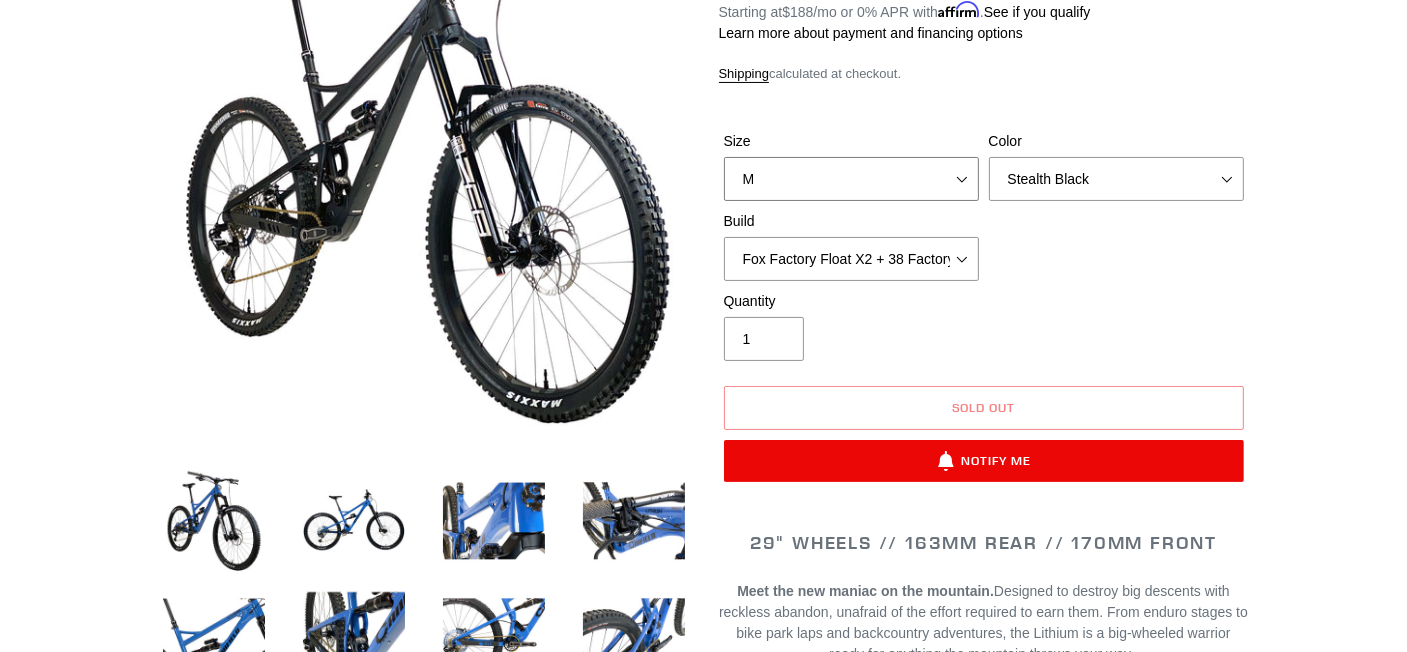 click on "S
M
L
XL" at bounding box center [851, 179] 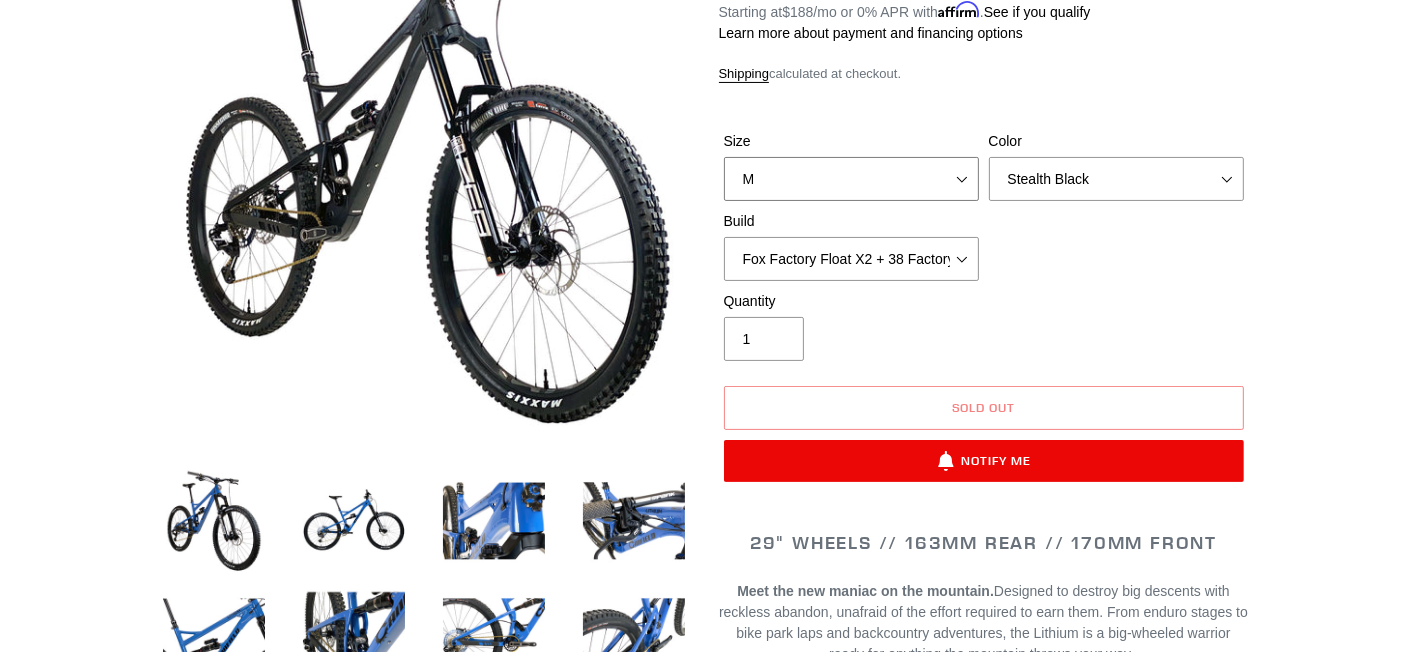click on "S
M
L
XL" at bounding box center (851, 179) 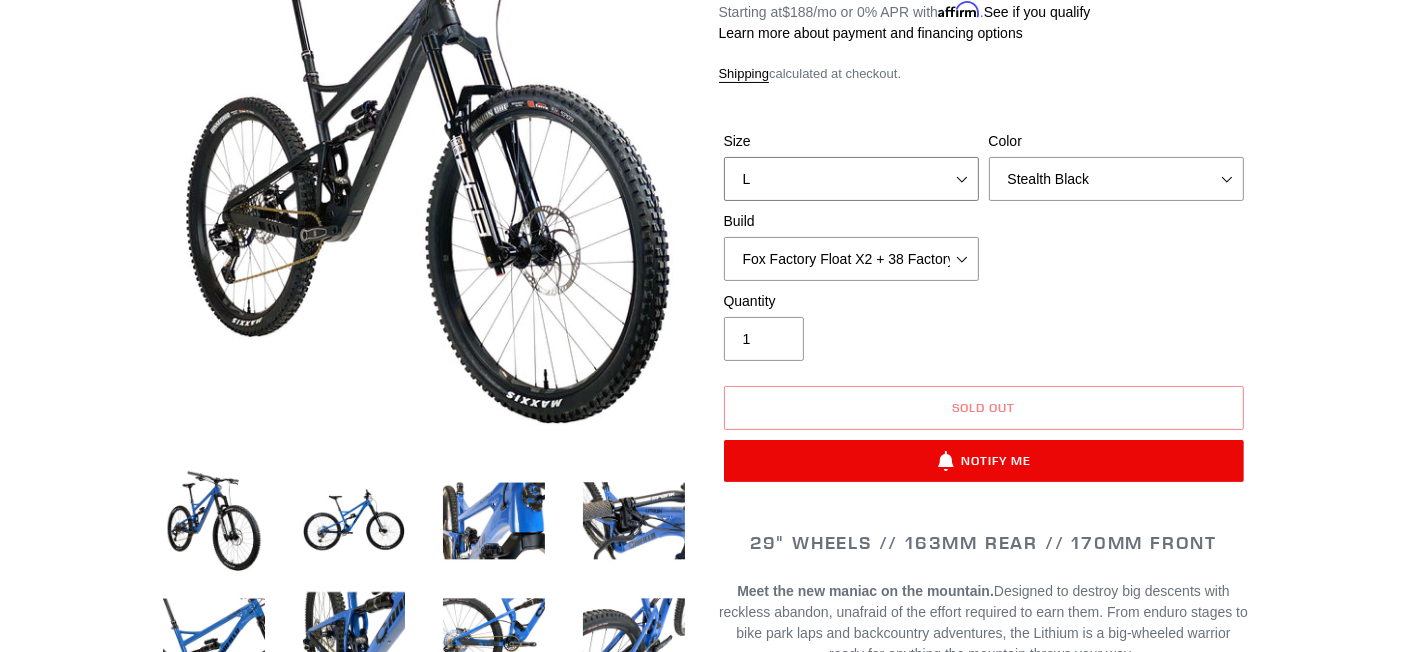 click on "S
M
L
XL" at bounding box center [851, 179] 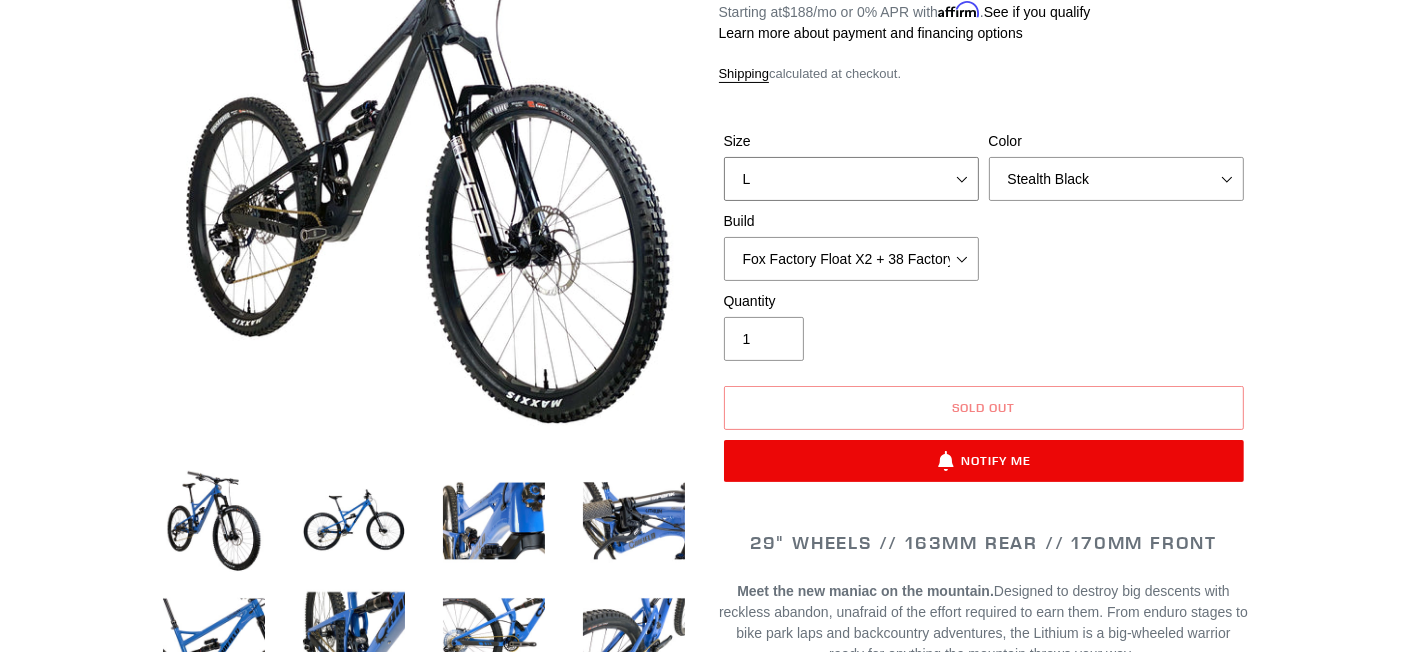 click on "S
M
L
XL" at bounding box center [851, 179] 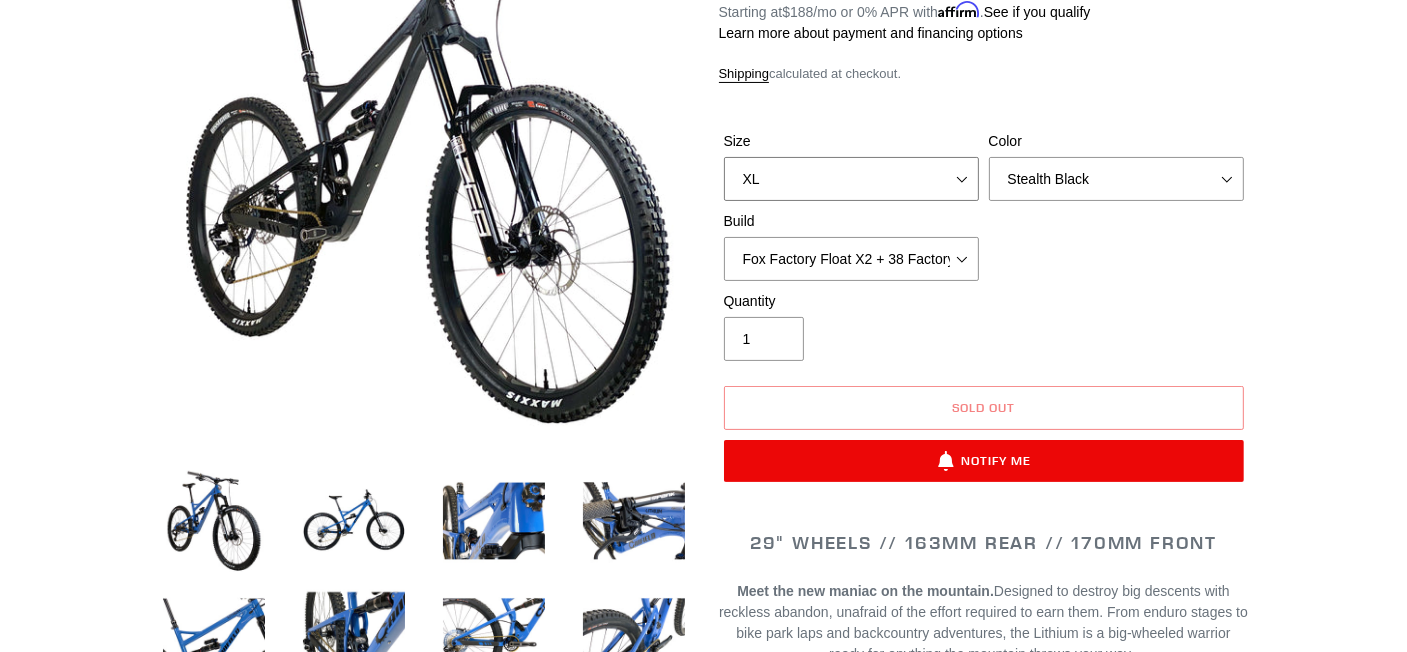 click on "S
M
L
XL" at bounding box center (851, 179) 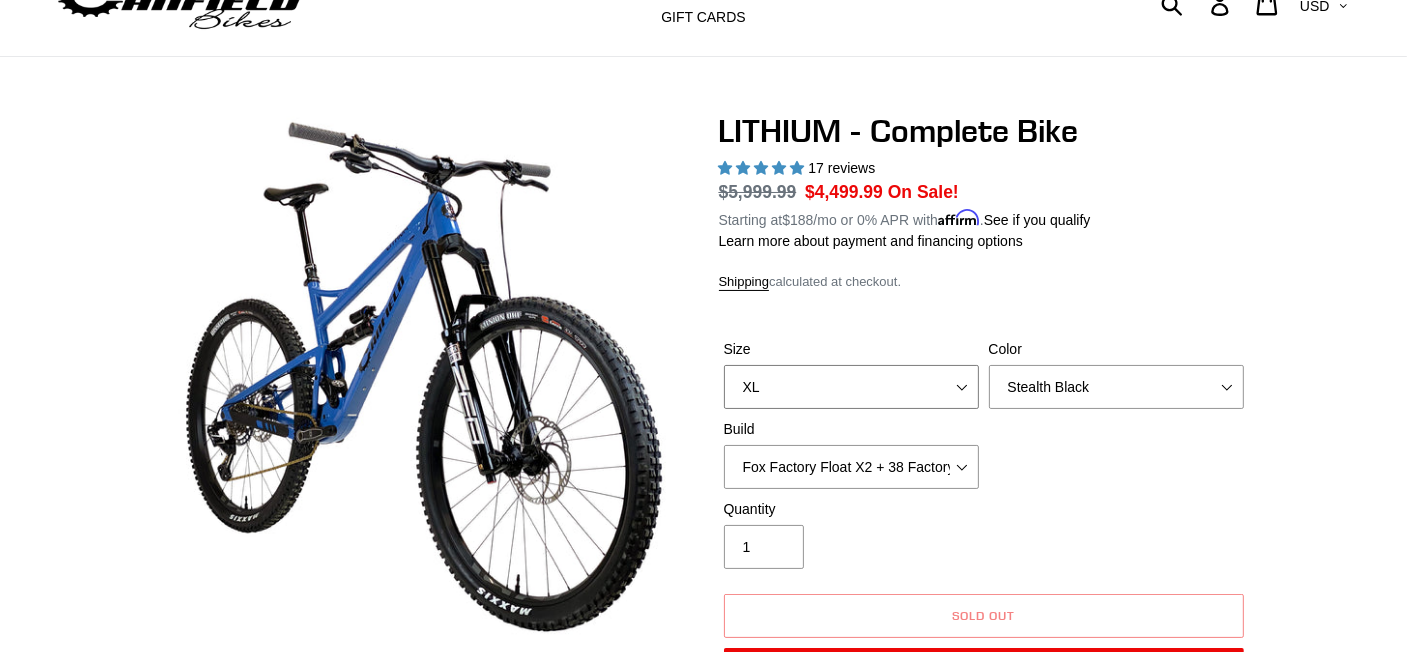 scroll, scrollTop: 0, scrollLeft: 0, axis: both 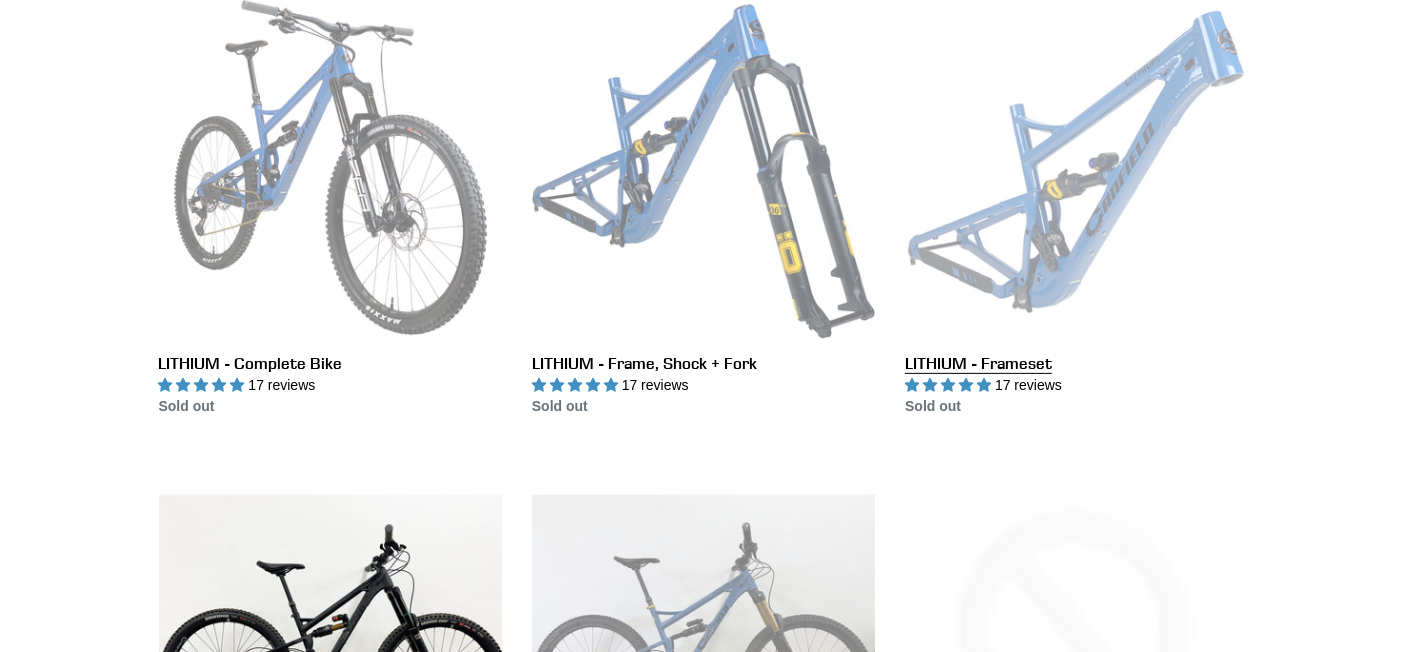 click on "LITHIUM - Frameset" at bounding box center (1076, 206) 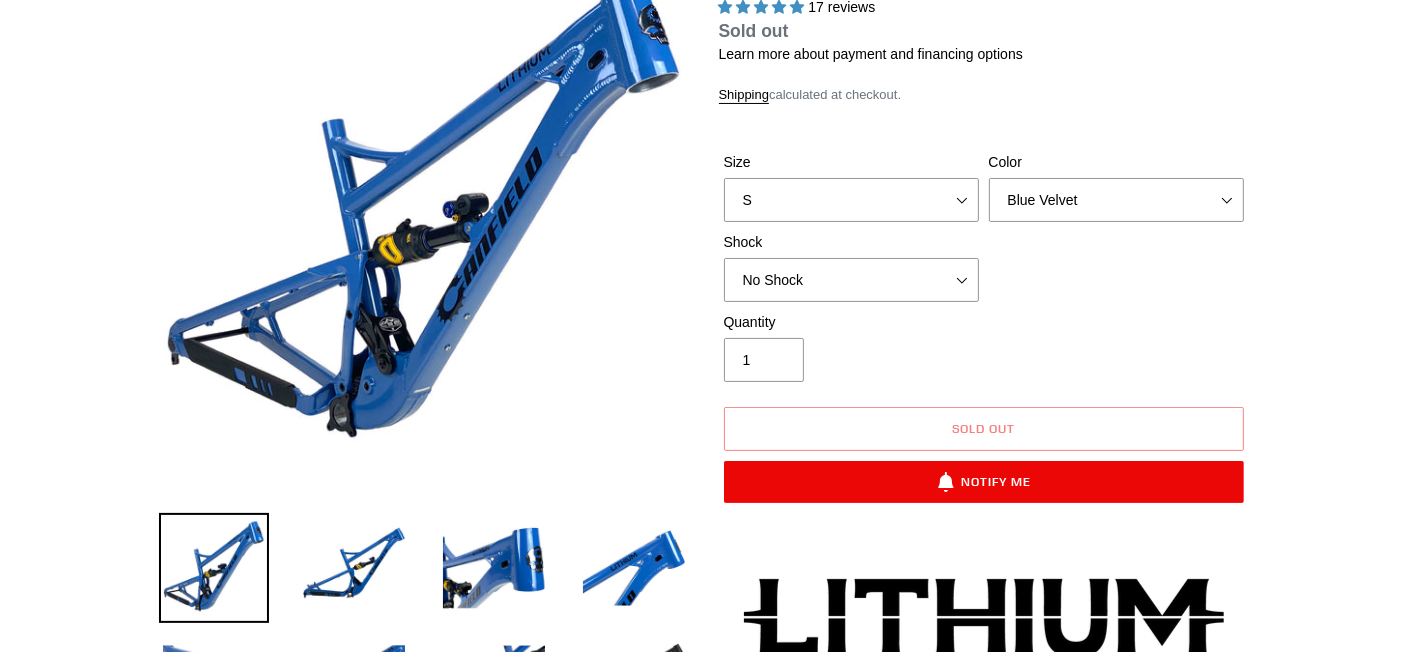 scroll, scrollTop: 300, scrollLeft: 0, axis: vertical 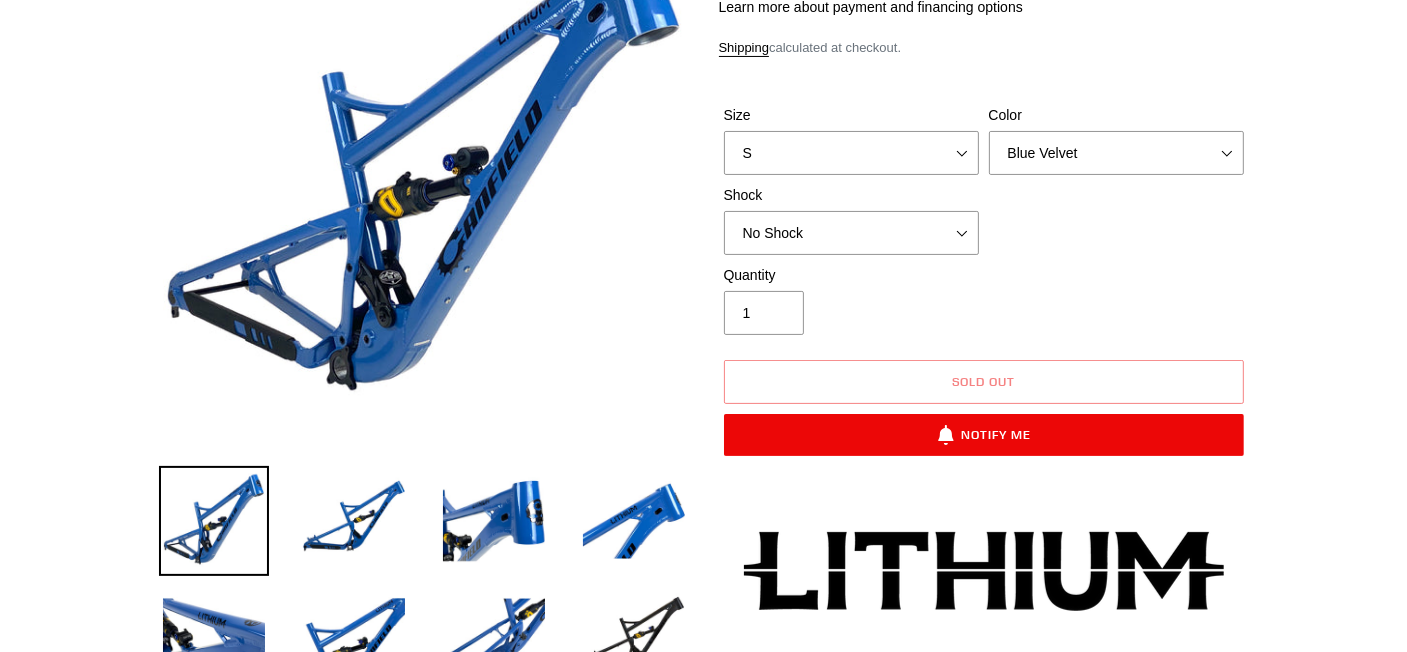 select on "highest-rating" 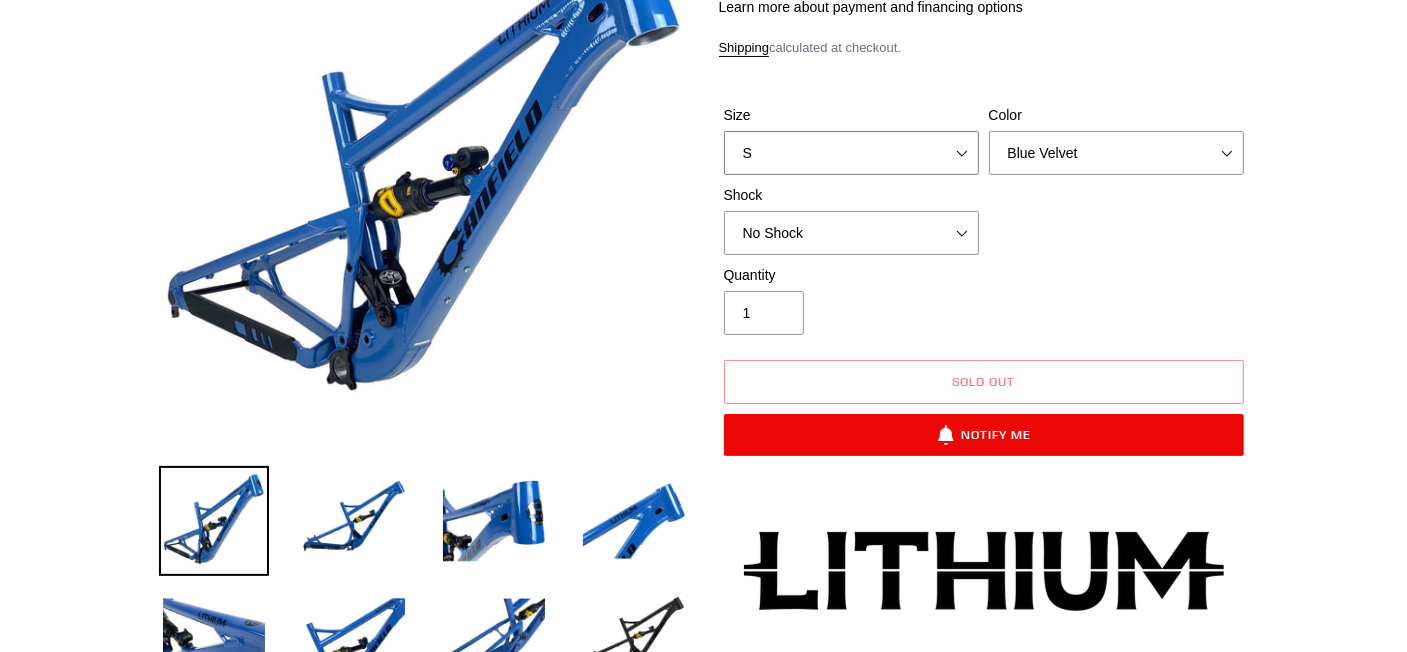 drag, startPoint x: 937, startPoint y: 143, endPoint x: 904, endPoint y: 162, distance: 38.078865 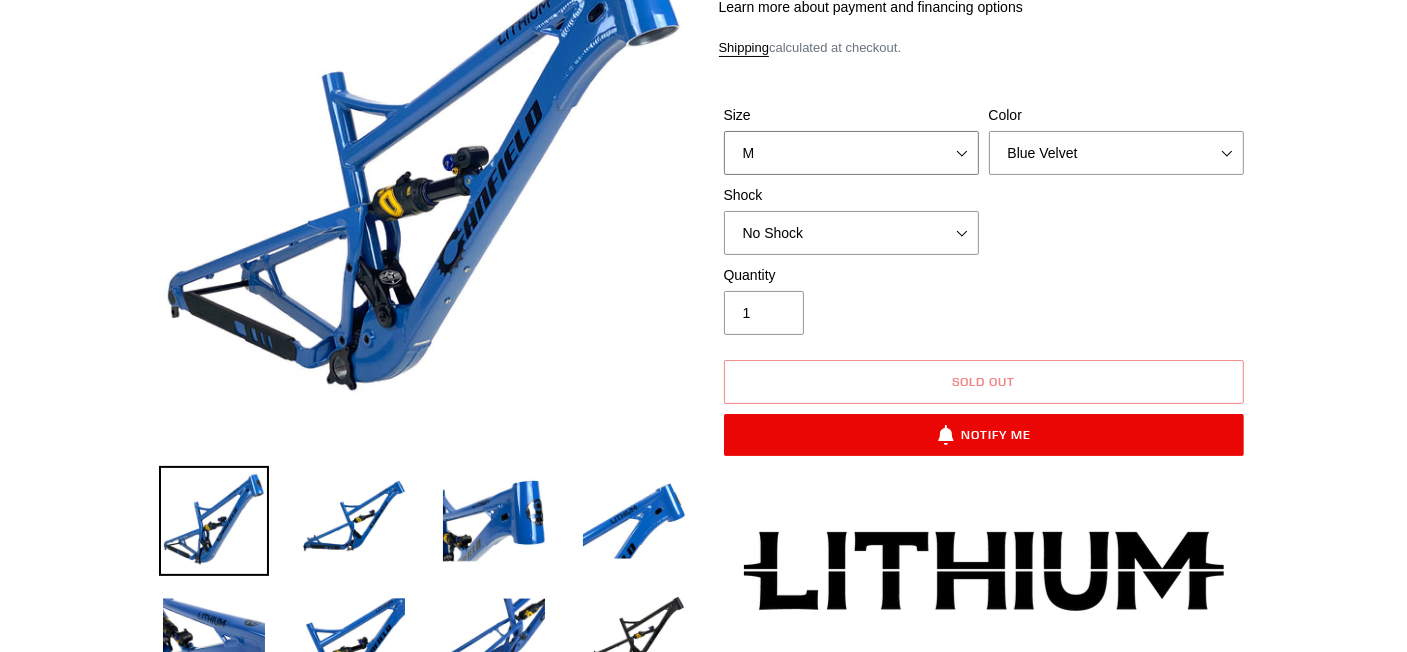 click on "S
M
L
XL" at bounding box center [851, 153] 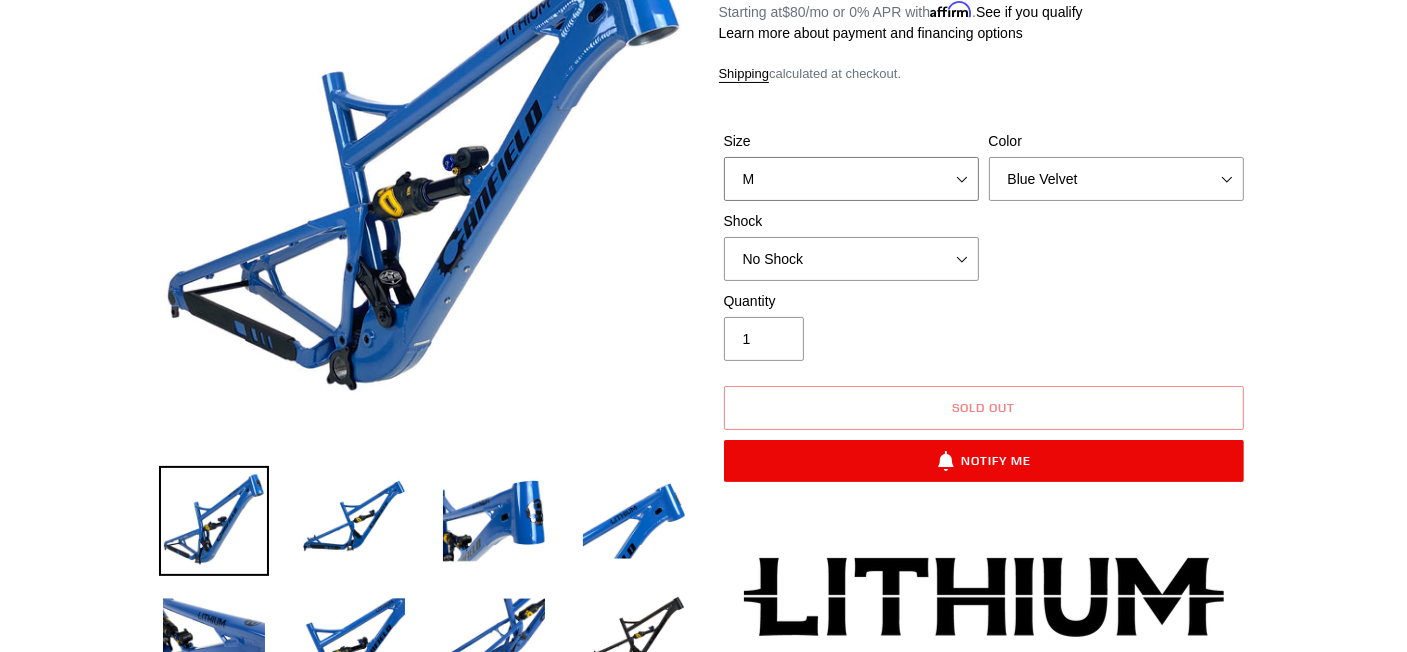 click on "S
M
L
XL" at bounding box center (851, 179) 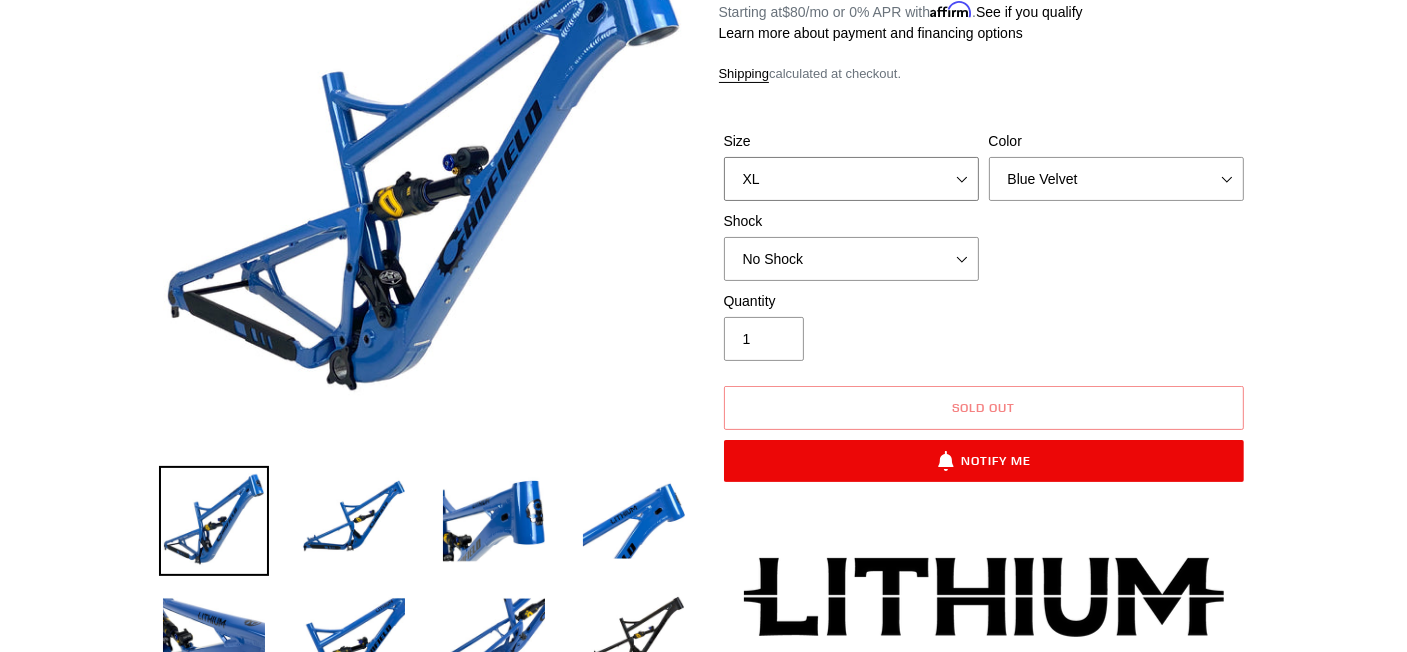 click on "S
M
L
XL" at bounding box center (851, 179) 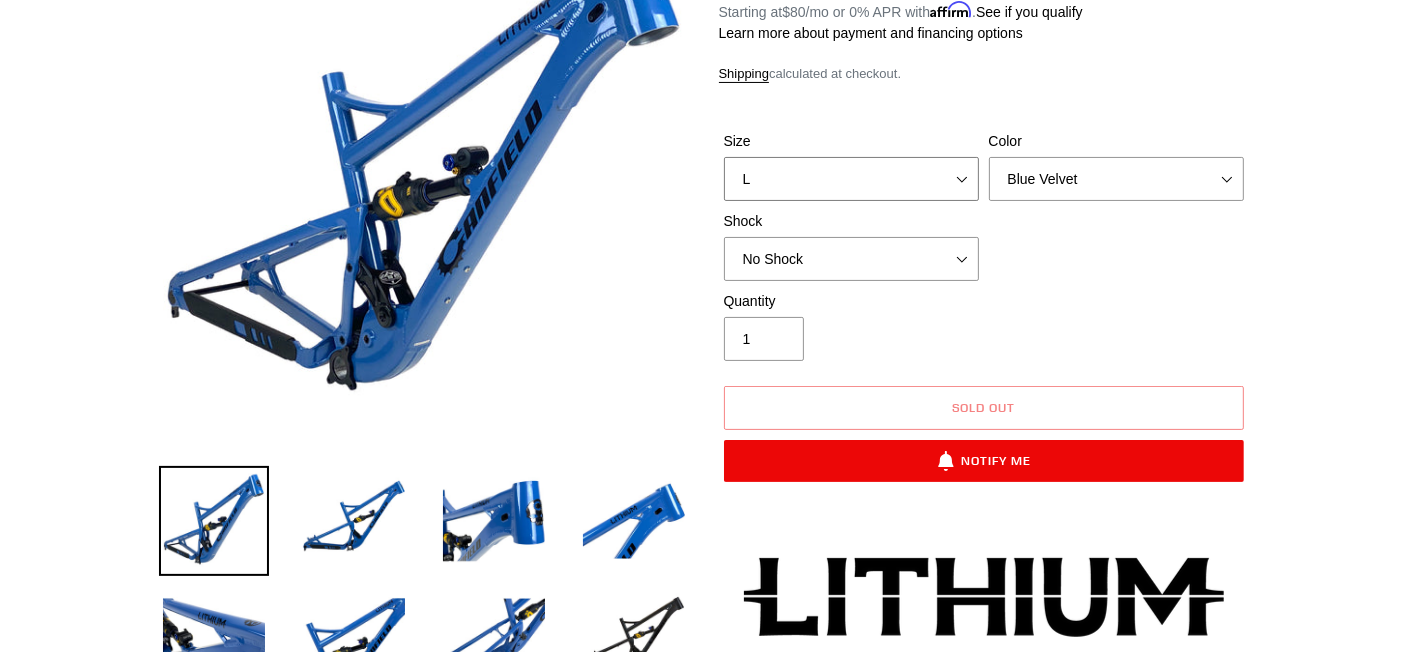 click on "S
M
L
XL" at bounding box center (851, 179) 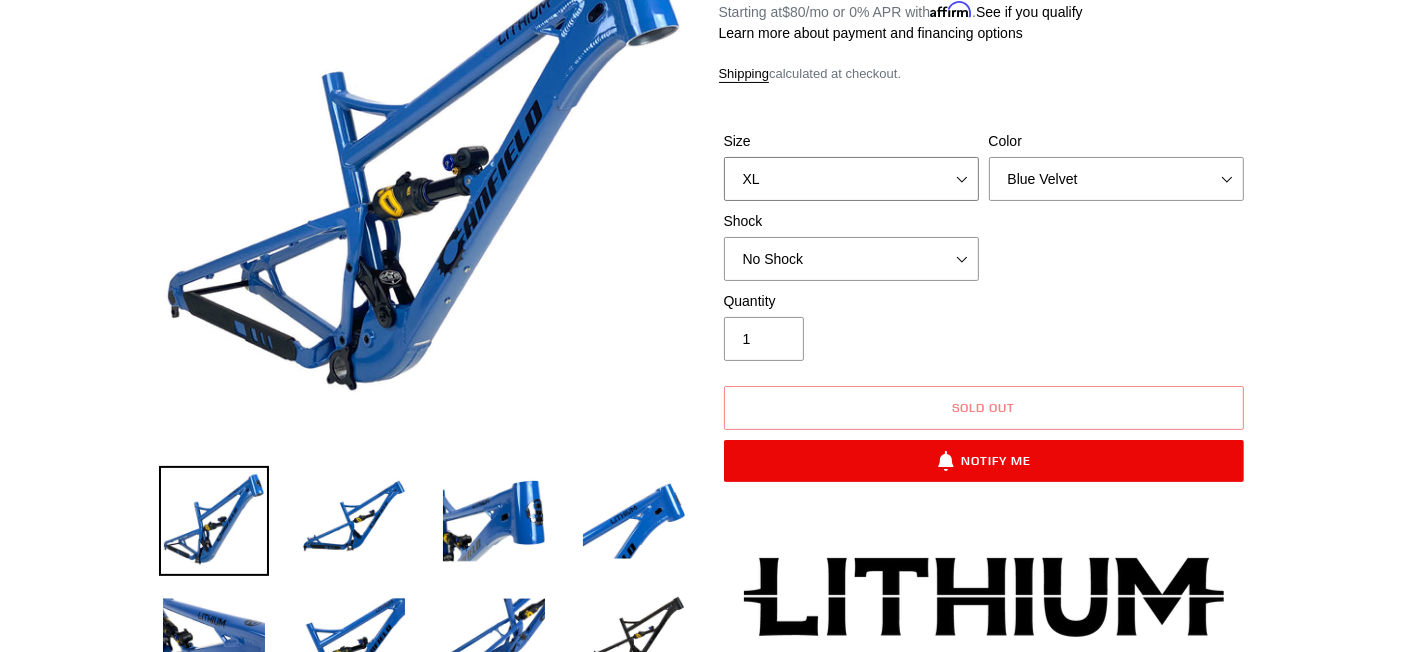 click on "S
M
L
XL" at bounding box center (851, 179) 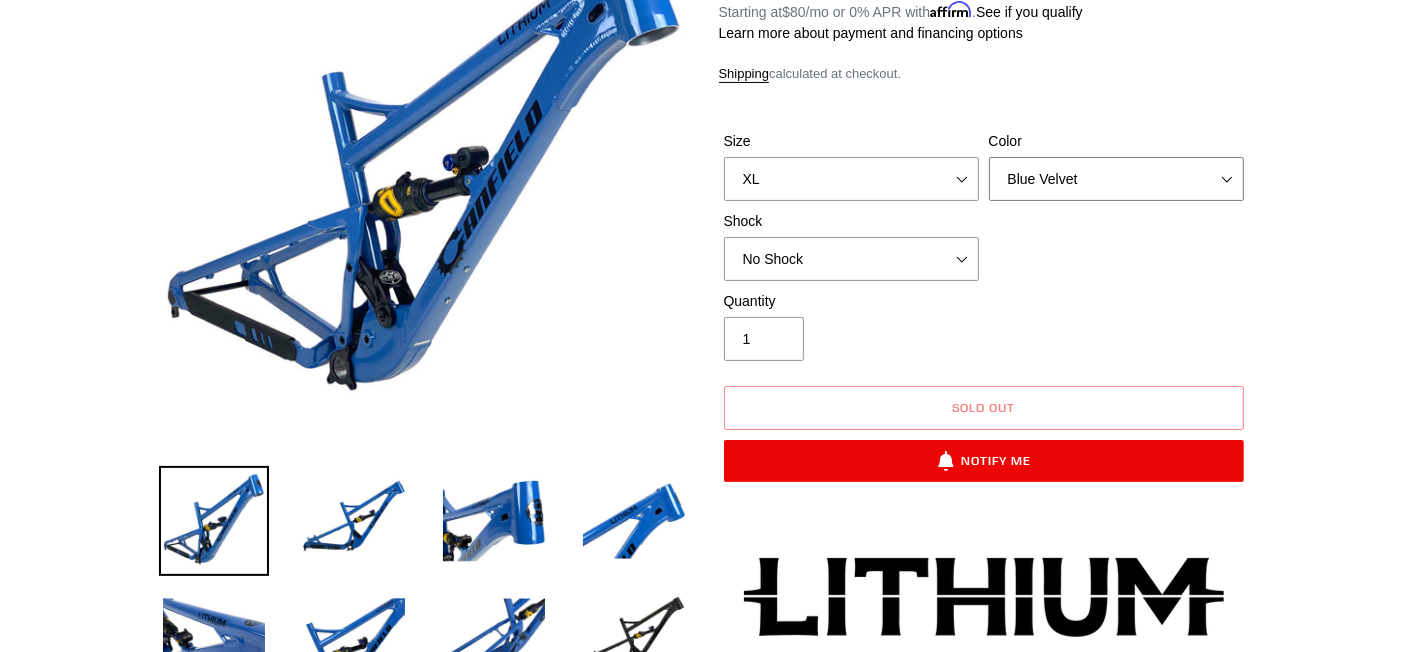 click on "Blue Velvet
Stealth Black" at bounding box center (1116, 179) 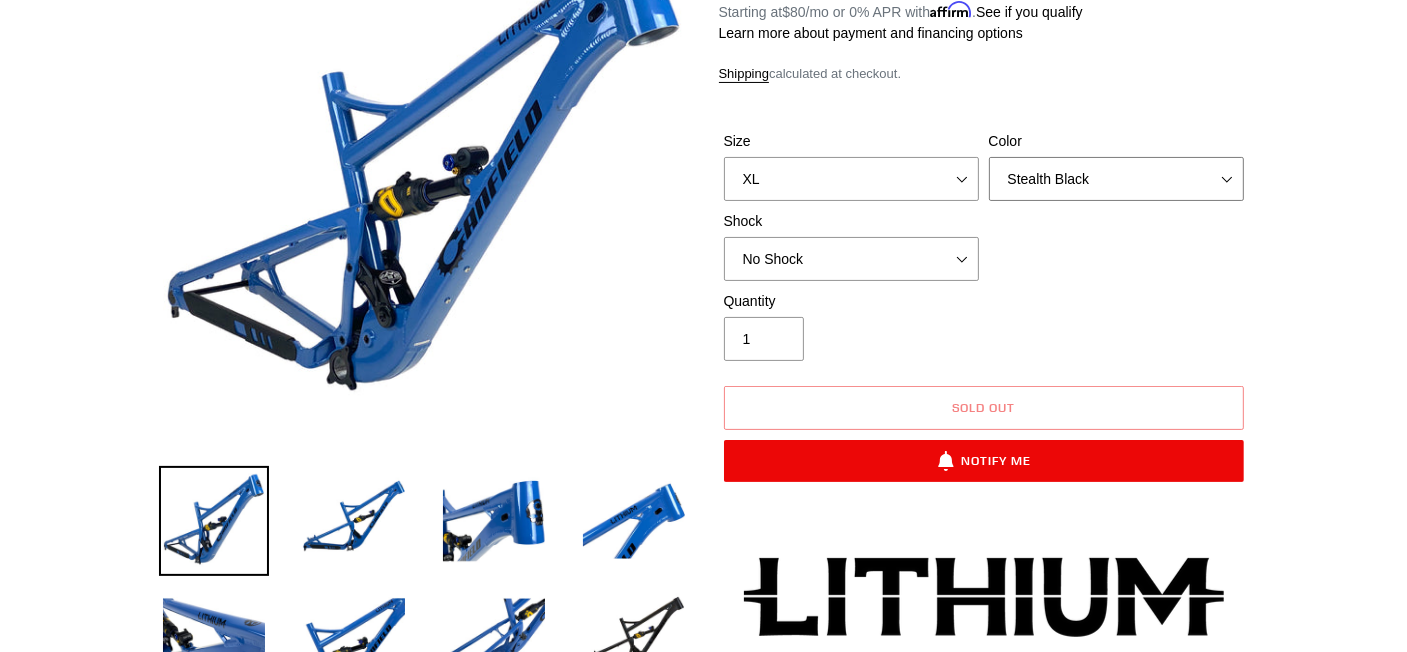 click on "Blue Velvet
Stealth Black" at bounding box center (1116, 179) 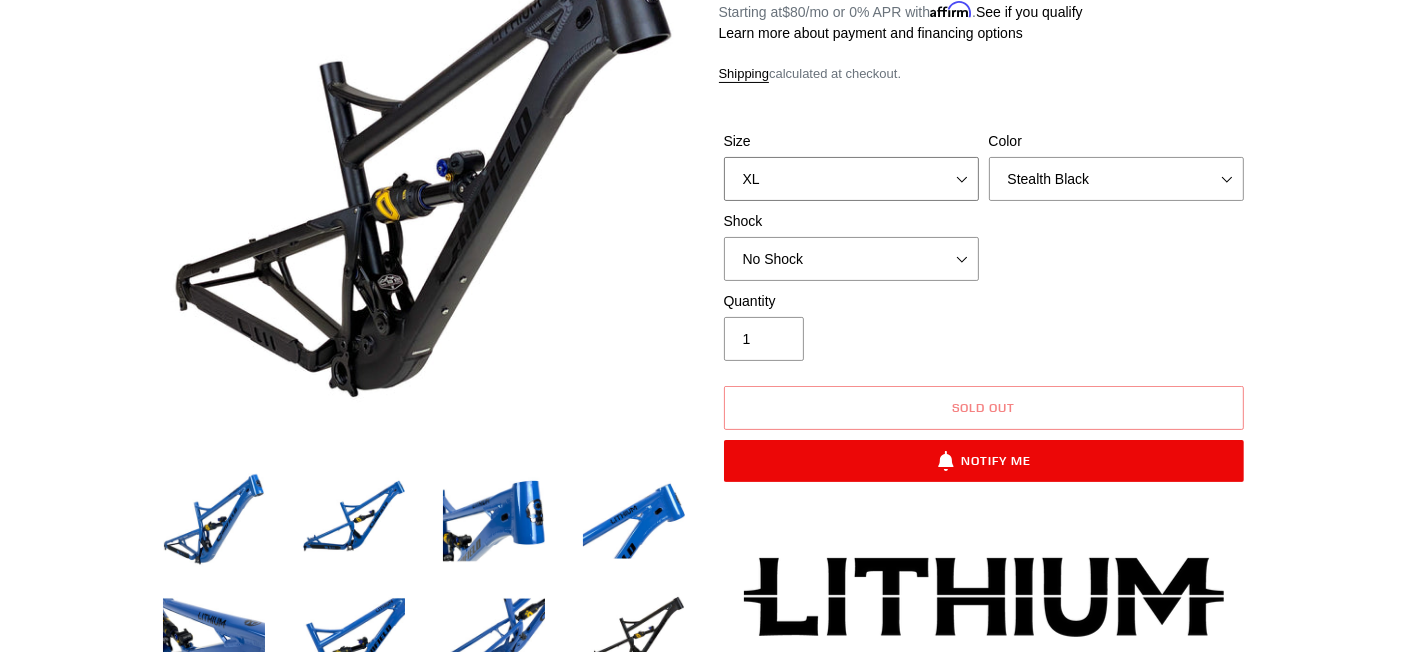 click on "S
M
L
XL" at bounding box center (851, 179) 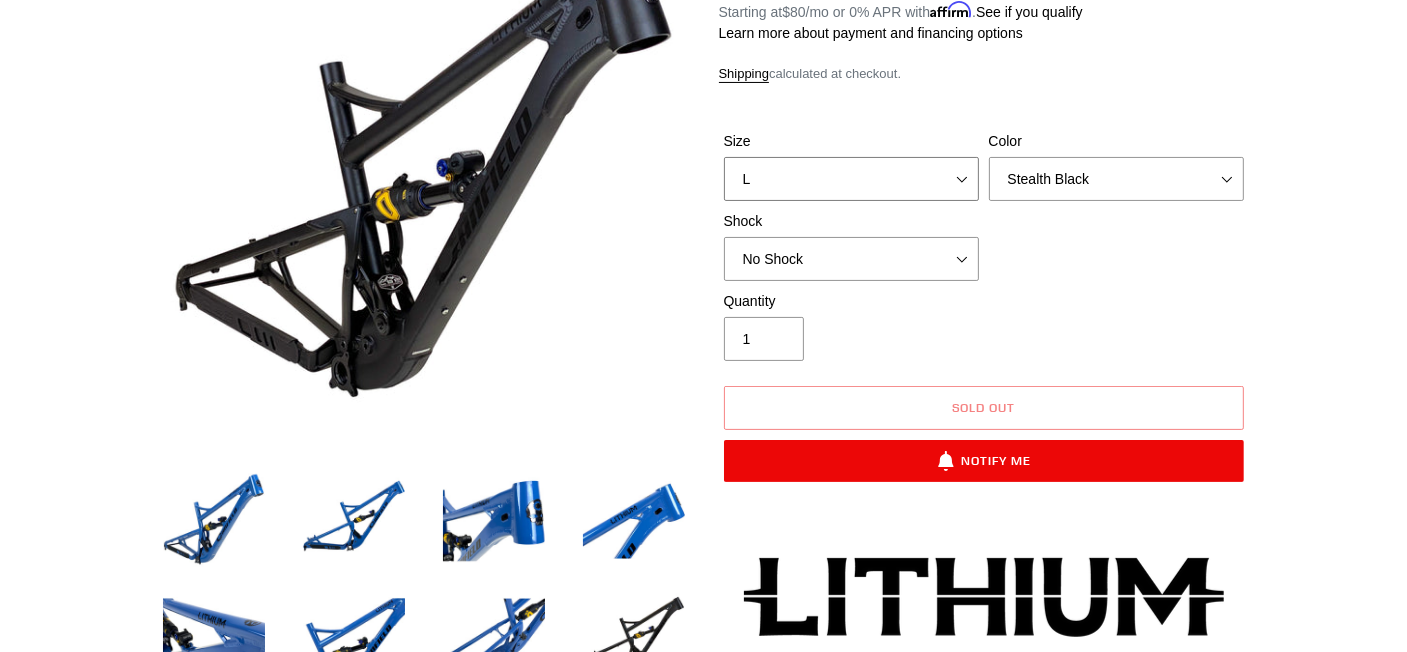 click on "S
M
L
XL" at bounding box center [851, 179] 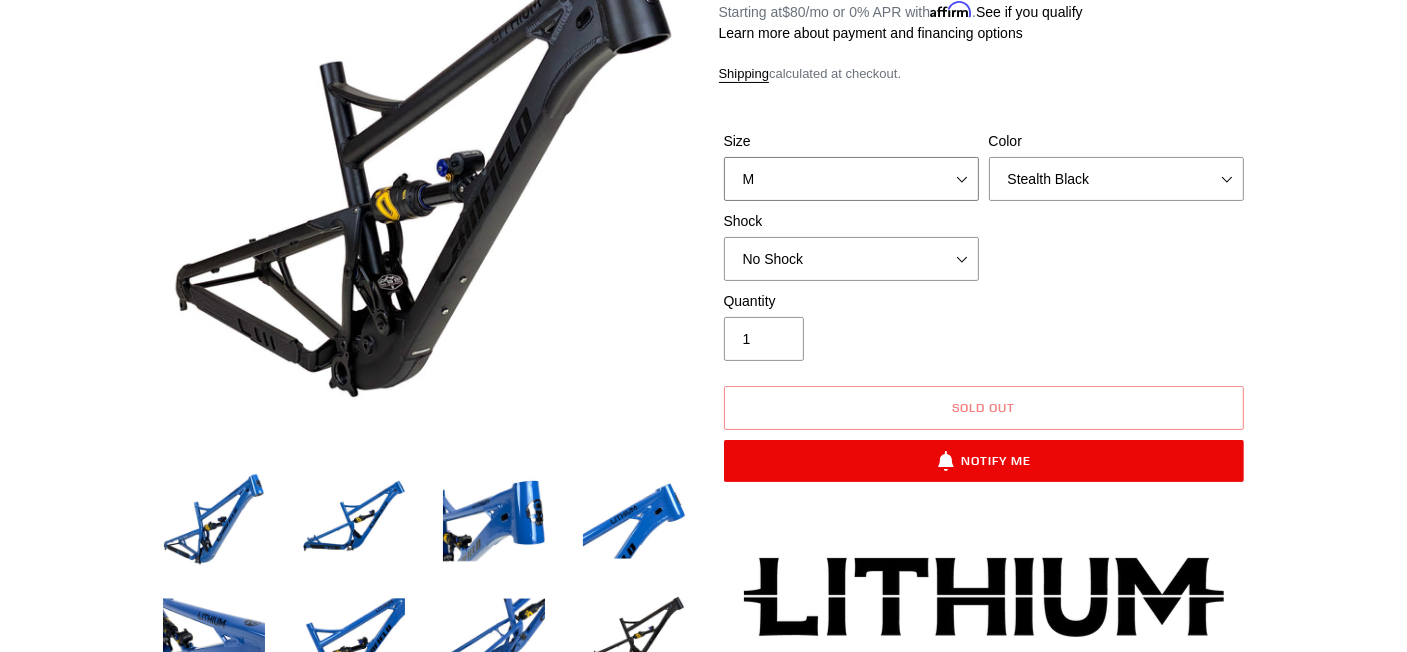 click on "S
M
L
XL" at bounding box center [851, 179] 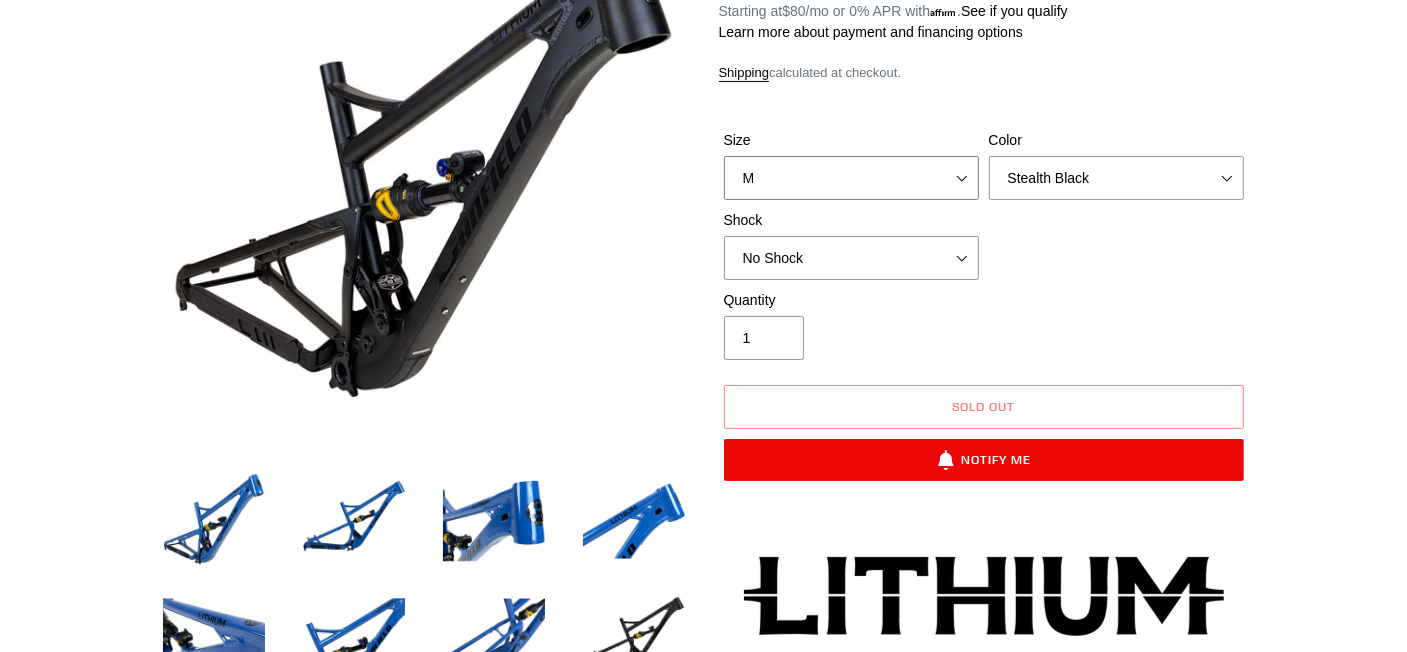 click on "S
M
L
XL" at bounding box center (851, 178) 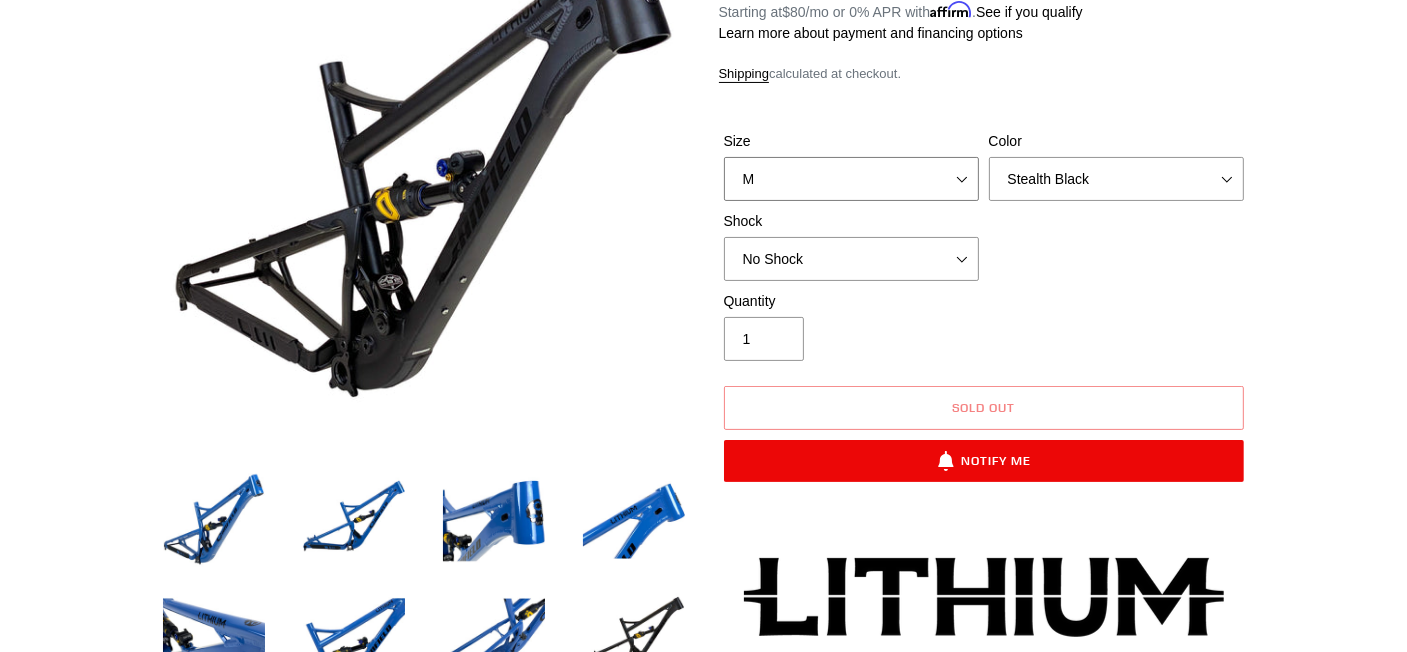 select on "S" 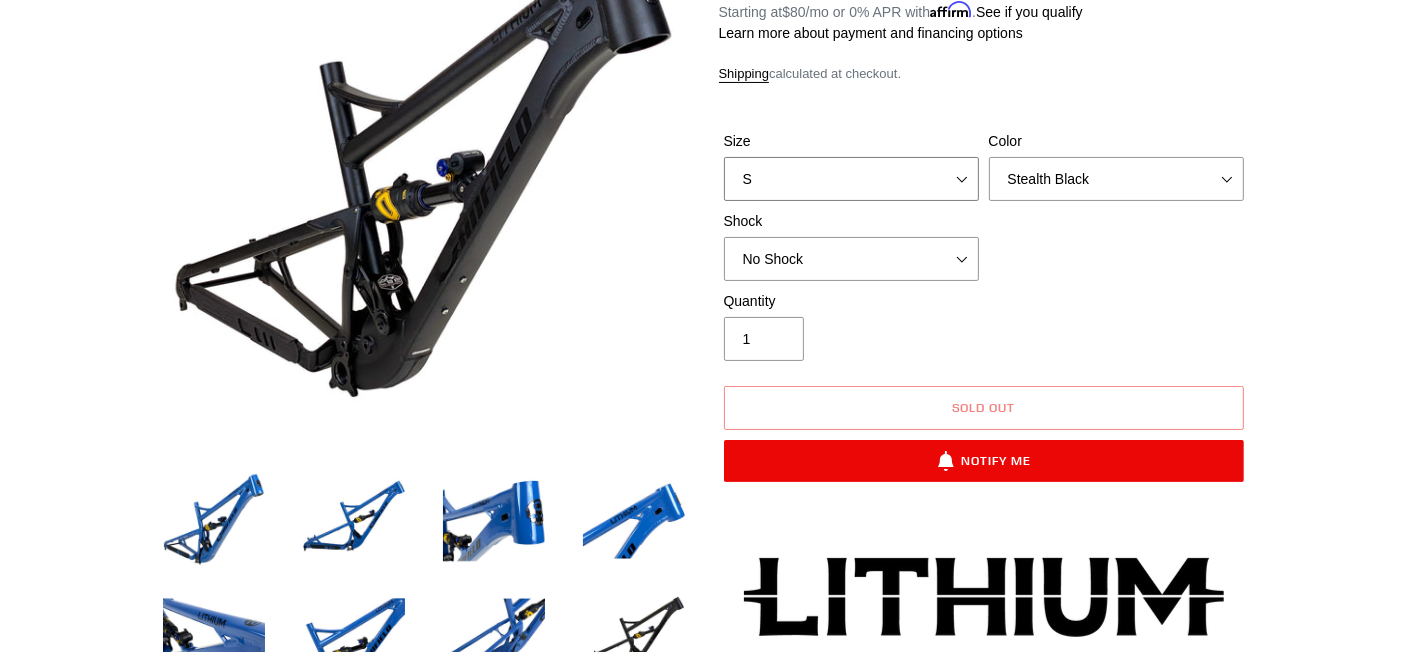 click on "S
M
L
XL" at bounding box center (851, 179) 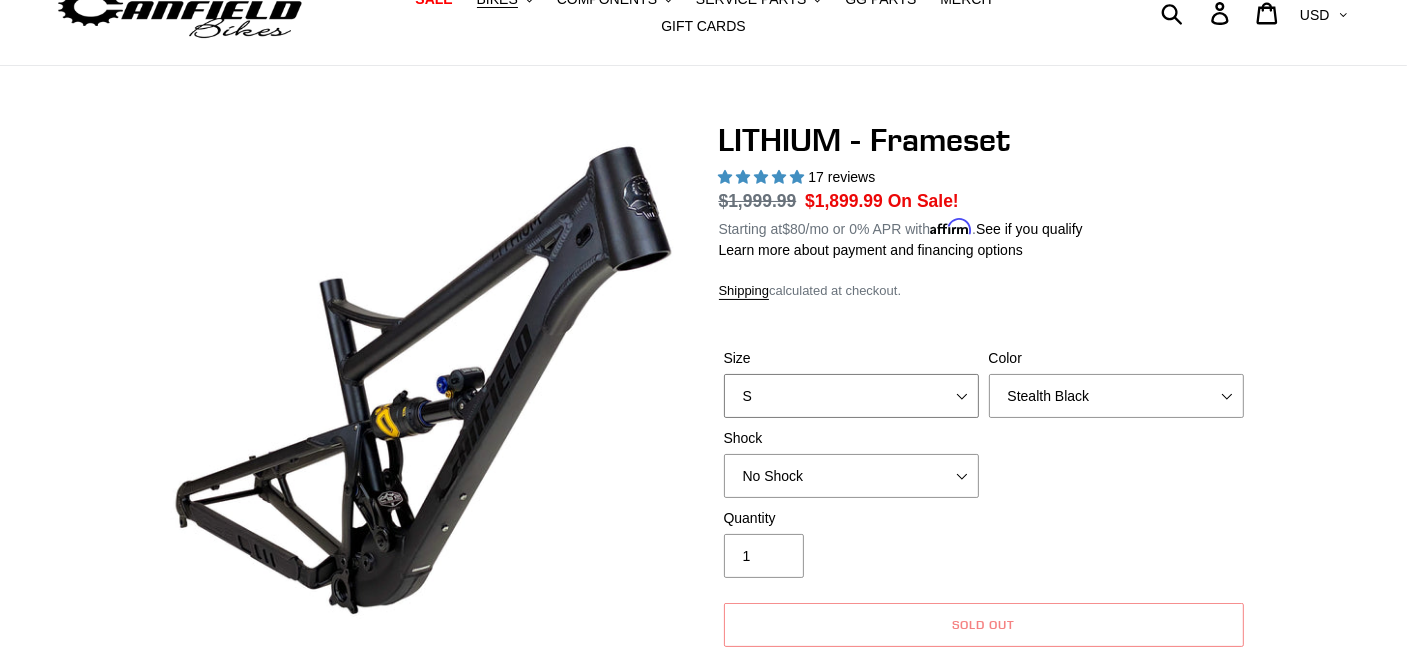 scroll, scrollTop: 0, scrollLeft: 0, axis: both 